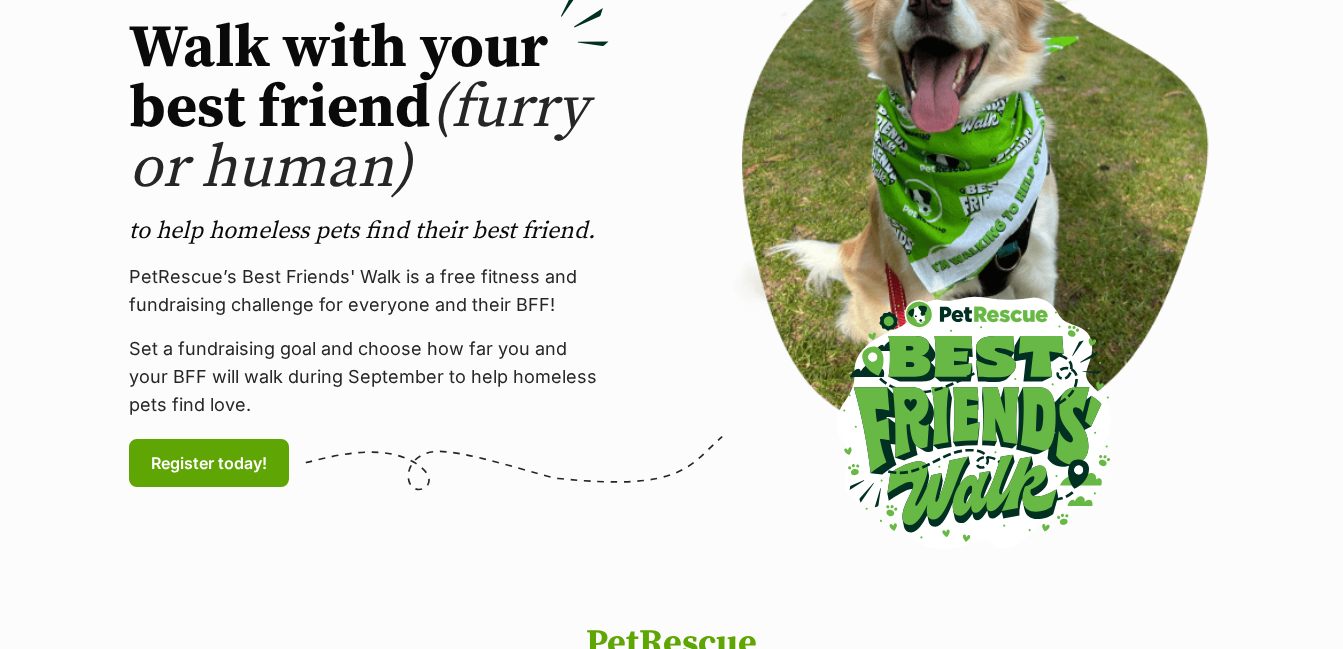 scroll, scrollTop: 300, scrollLeft: 0, axis: vertical 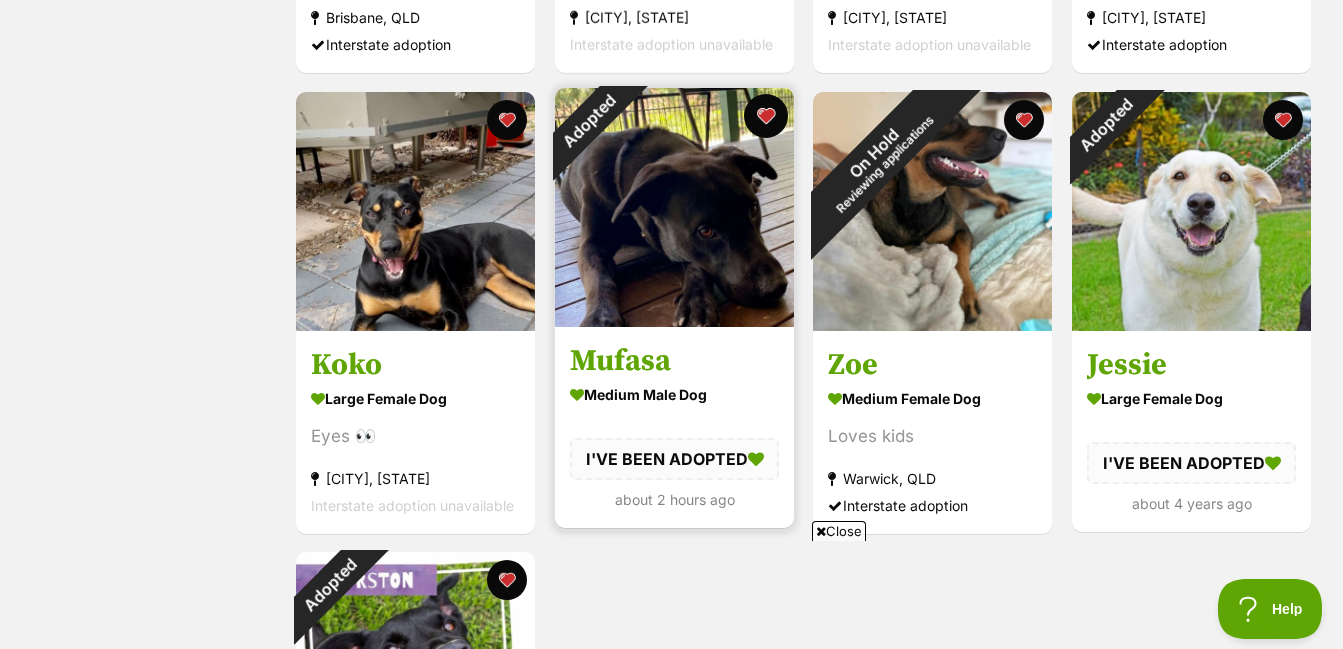 click at bounding box center (766, 116) 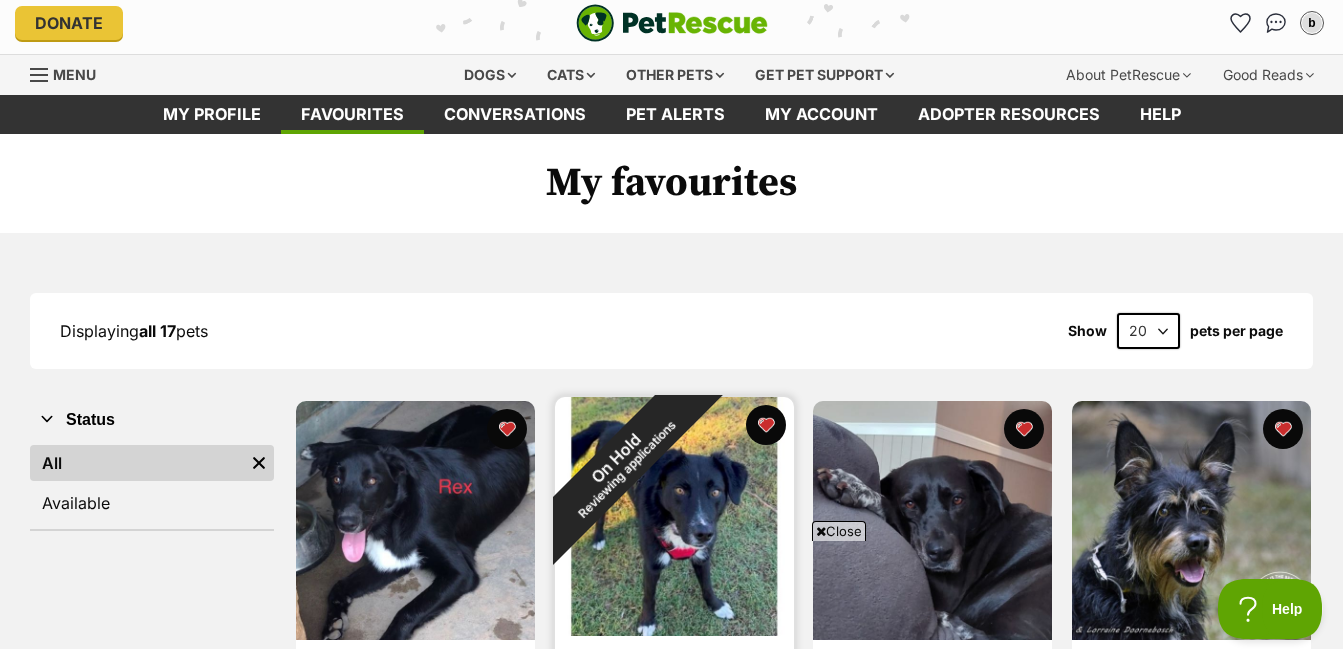 scroll, scrollTop: 0, scrollLeft: 0, axis: both 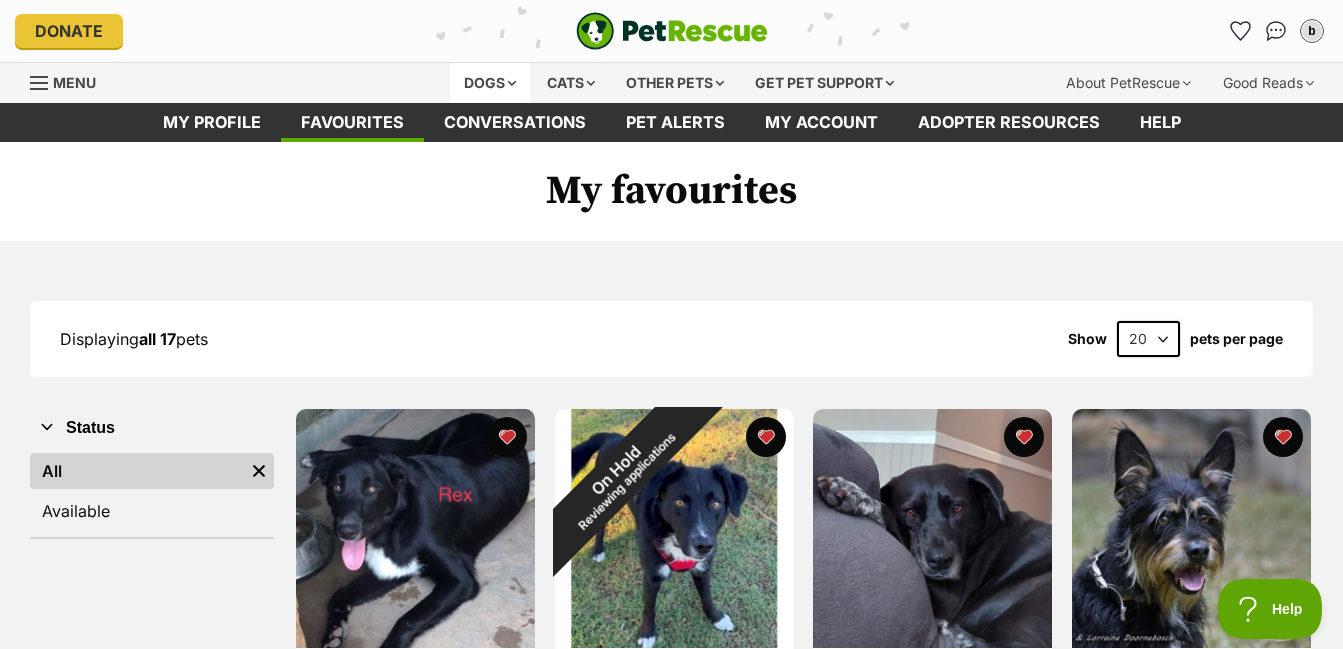 click on "Dogs" at bounding box center [490, 83] 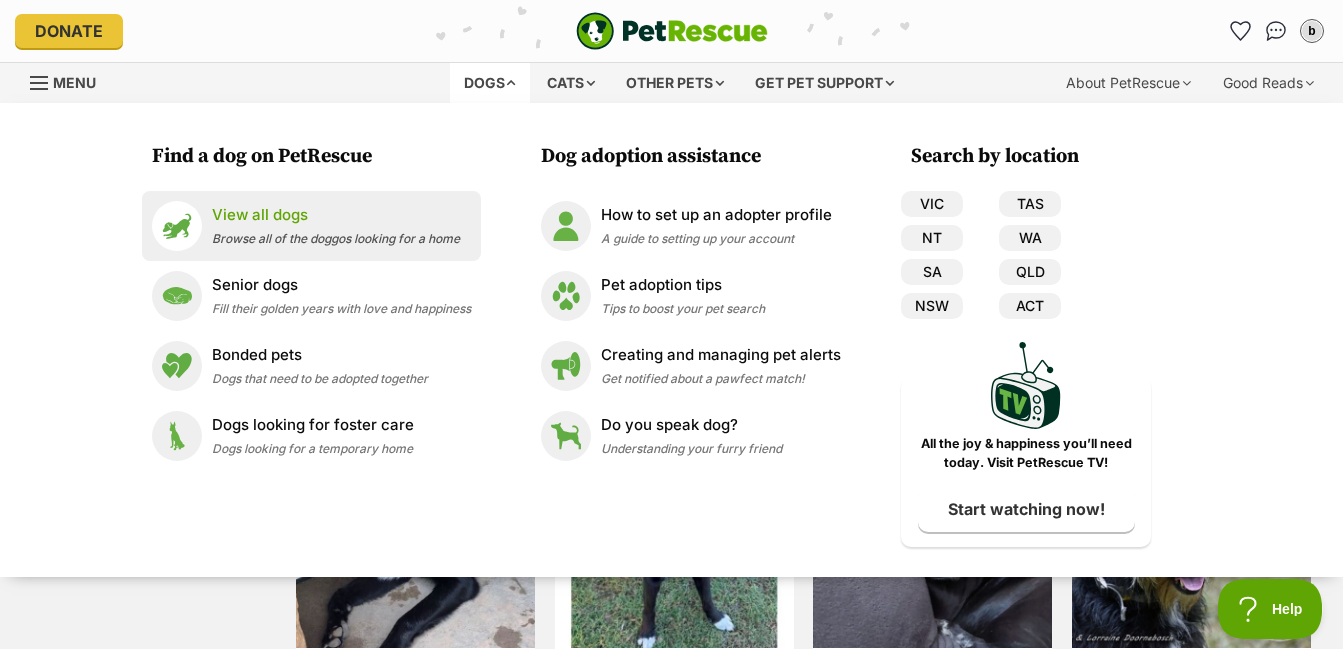 click on "View all dogs" at bounding box center [336, 215] 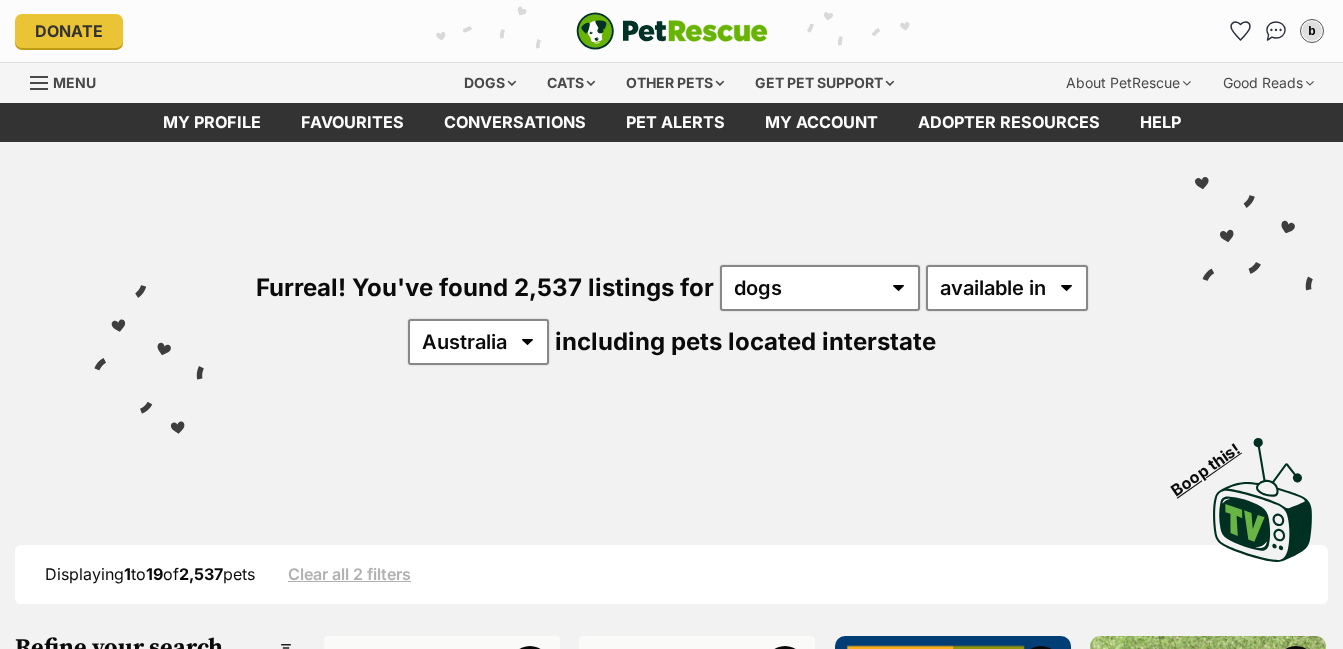 scroll, scrollTop: 0, scrollLeft: 0, axis: both 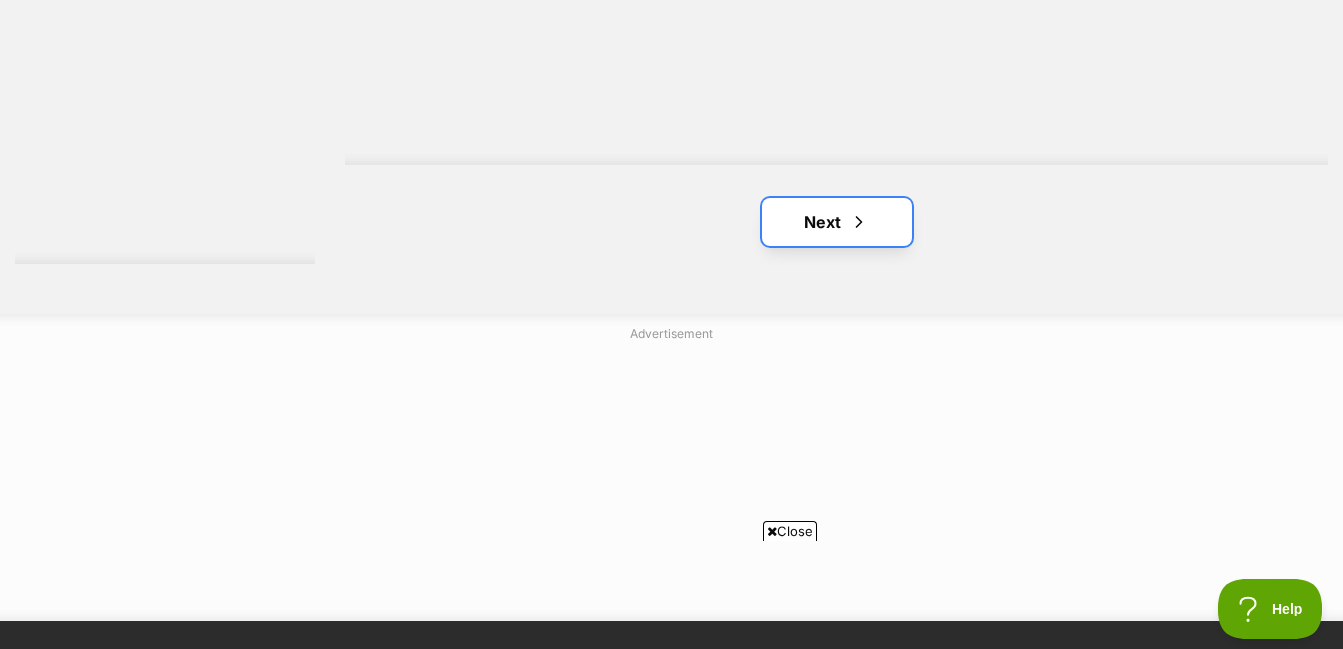 click at bounding box center [859, 222] 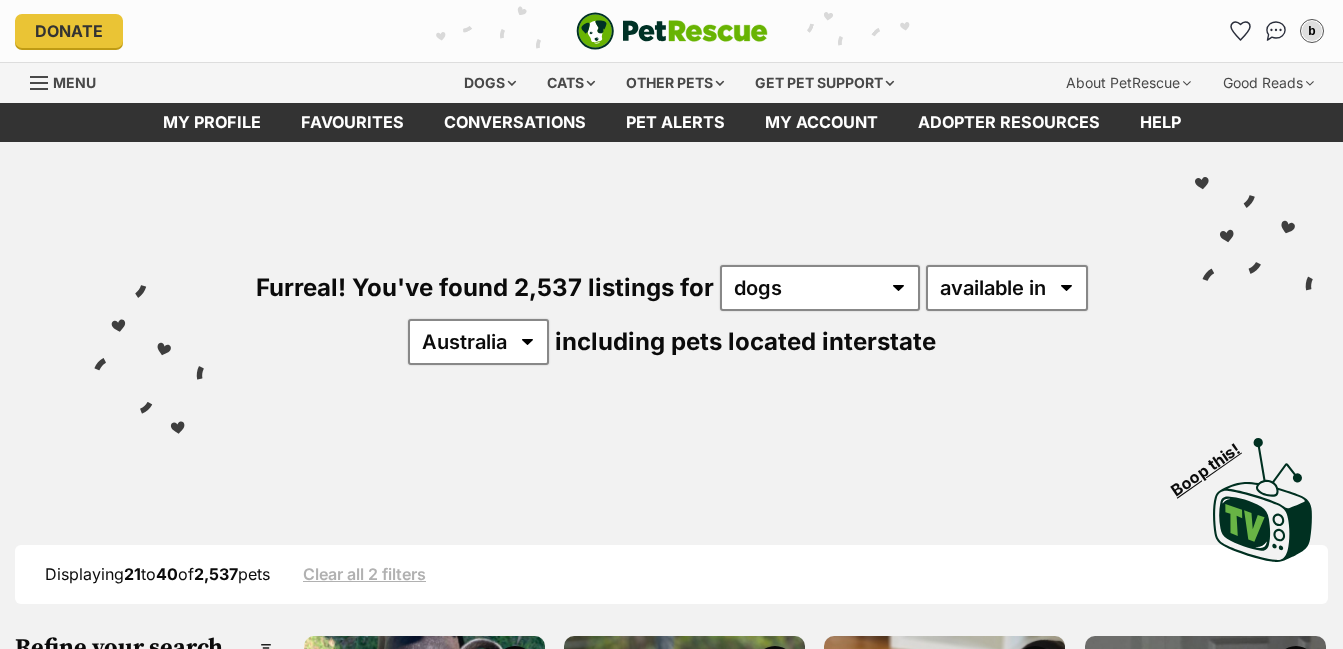 scroll, scrollTop: 0, scrollLeft: 0, axis: both 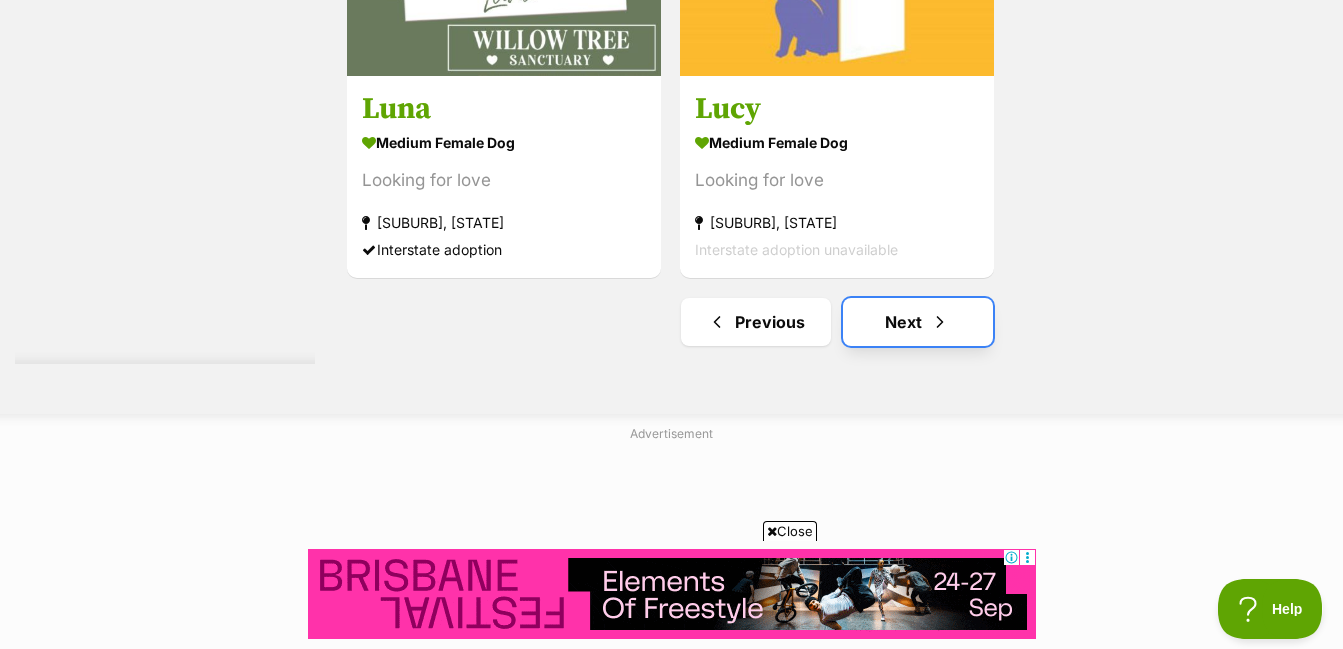 click on "Next" at bounding box center (918, 322) 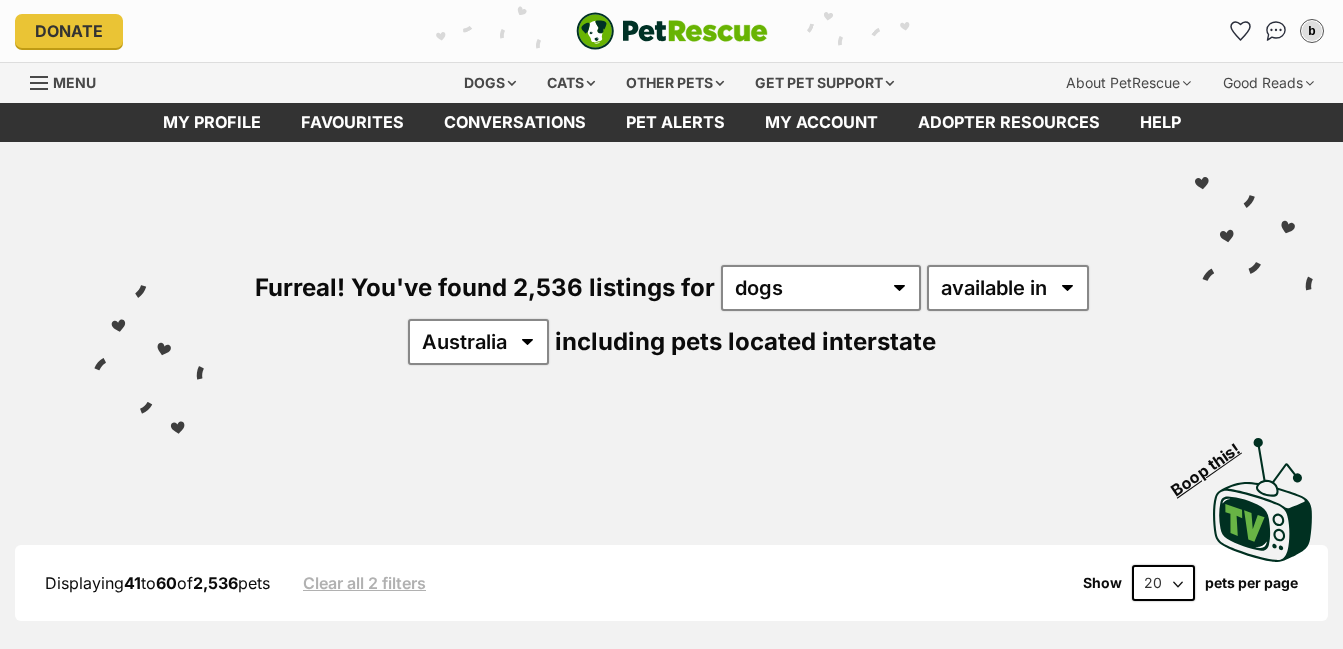 scroll, scrollTop: 0, scrollLeft: 0, axis: both 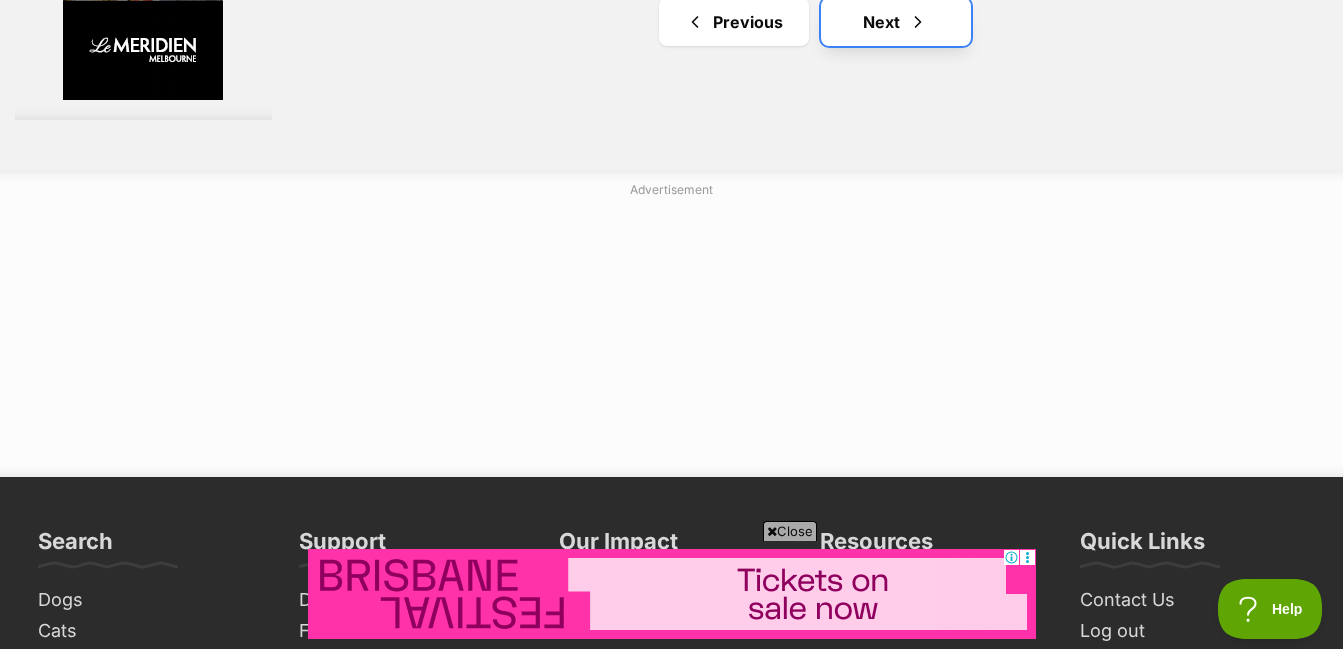 click on "Next" at bounding box center [896, 22] 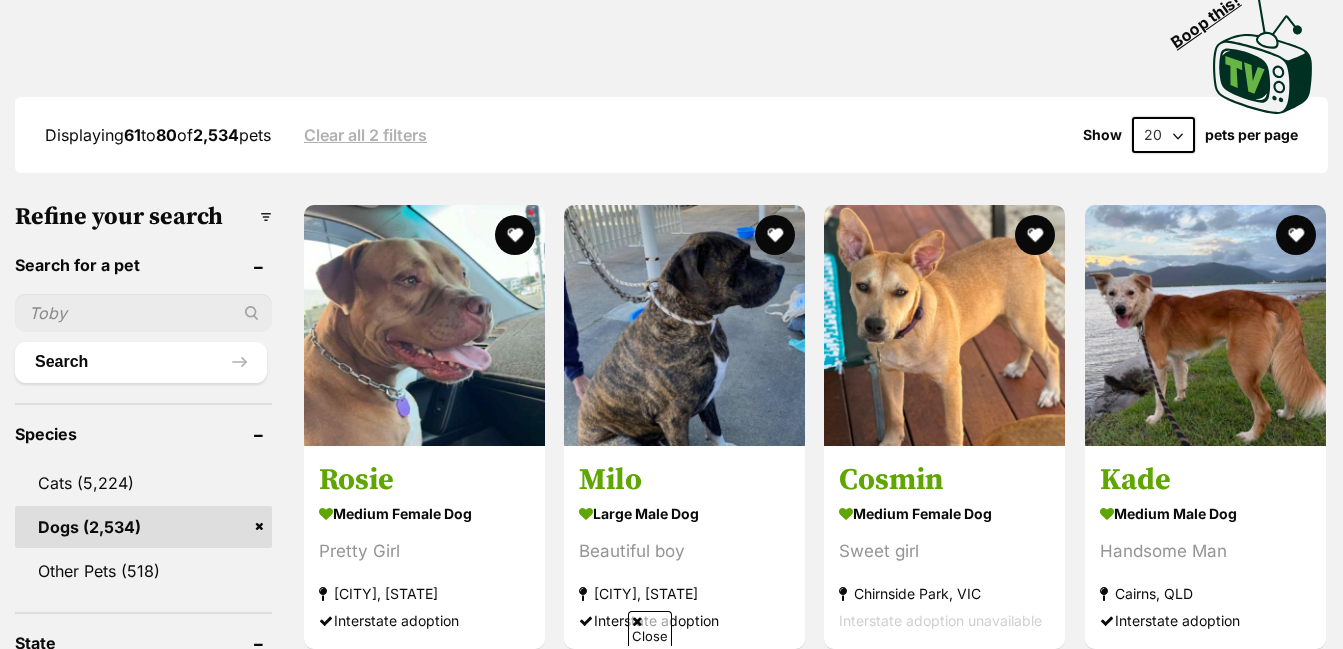 scroll, scrollTop: 500, scrollLeft: 0, axis: vertical 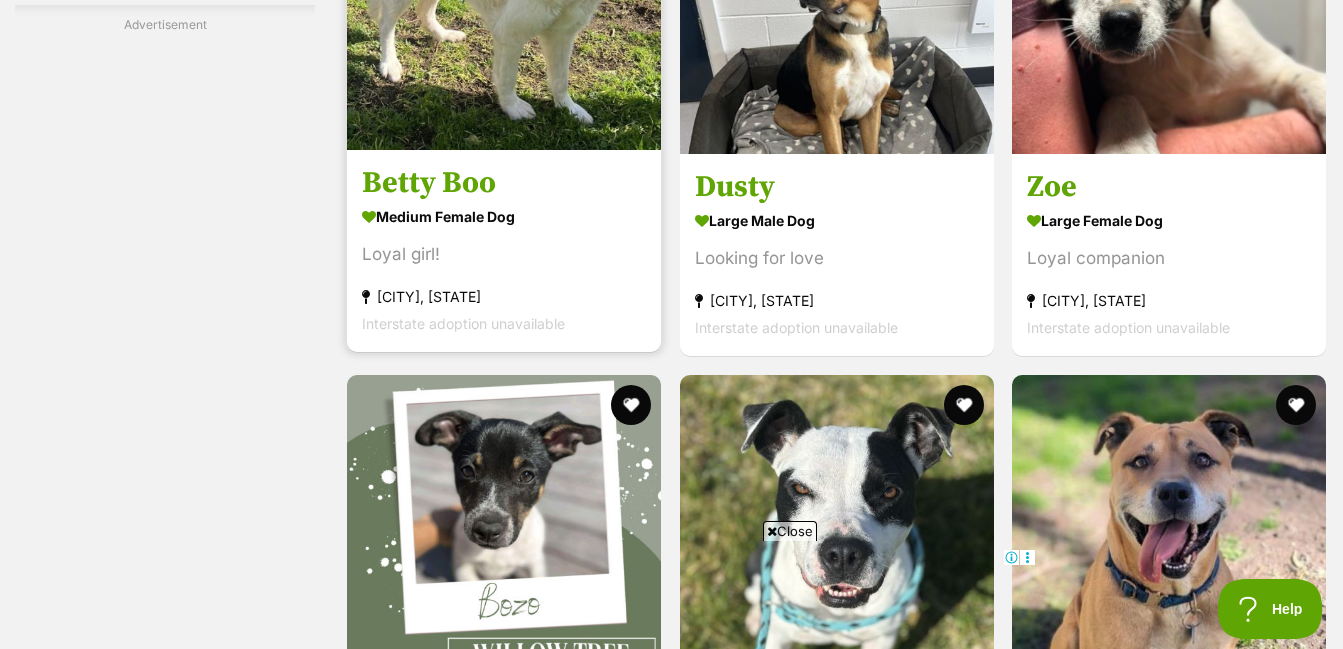 click at bounding box center [504, -7] 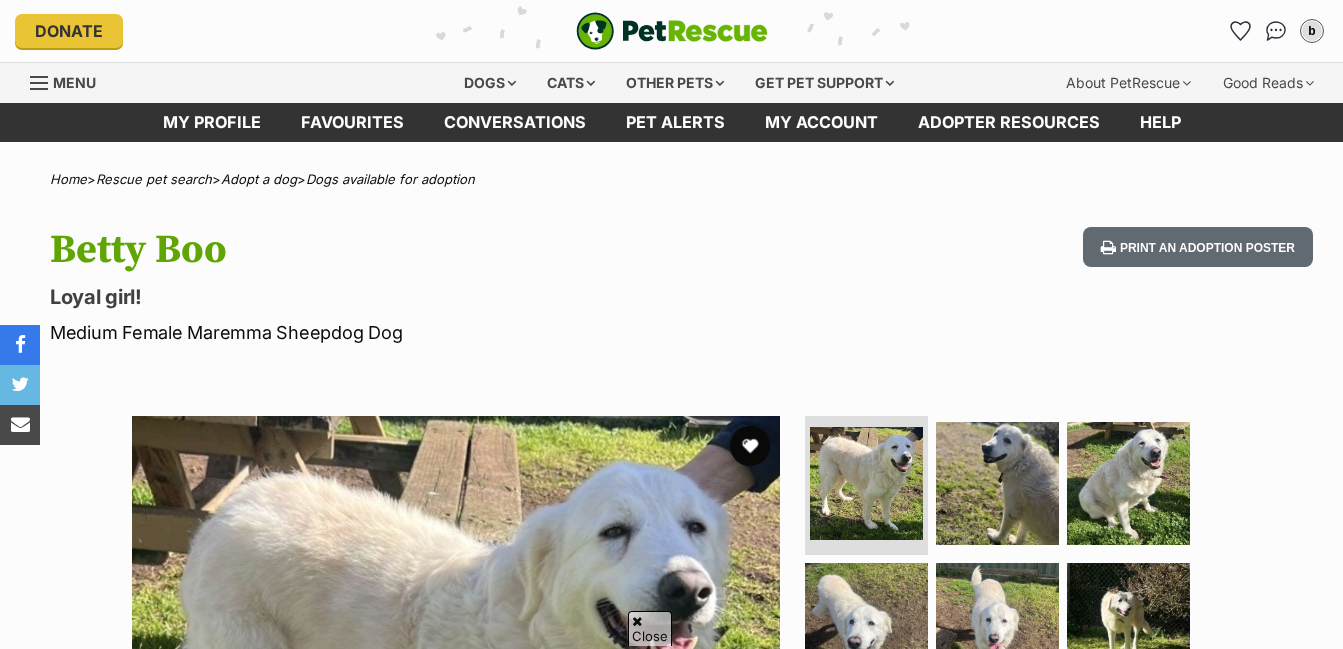scroll, scrollTop: 400, scrollLeft: 0, axis: vertical 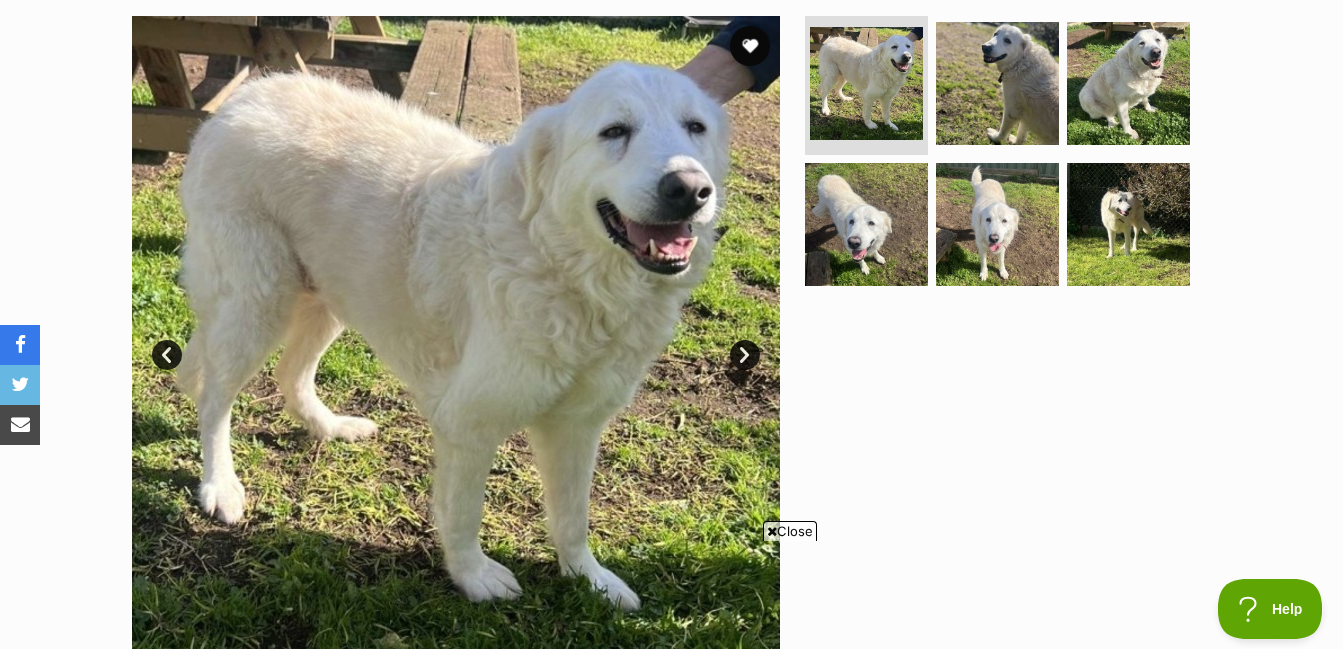 click on "Next" at bounding box center (745, 355) 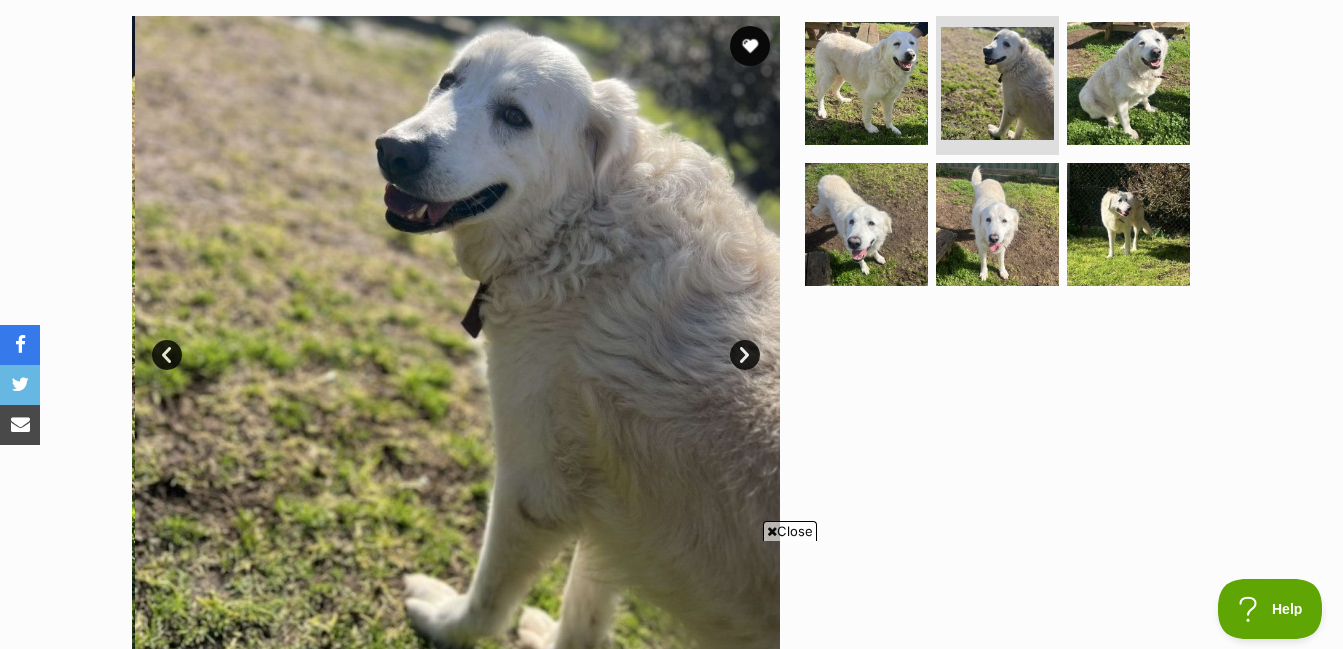 scroll, scrollTop: 0, scrollLeft: 0, axis: both 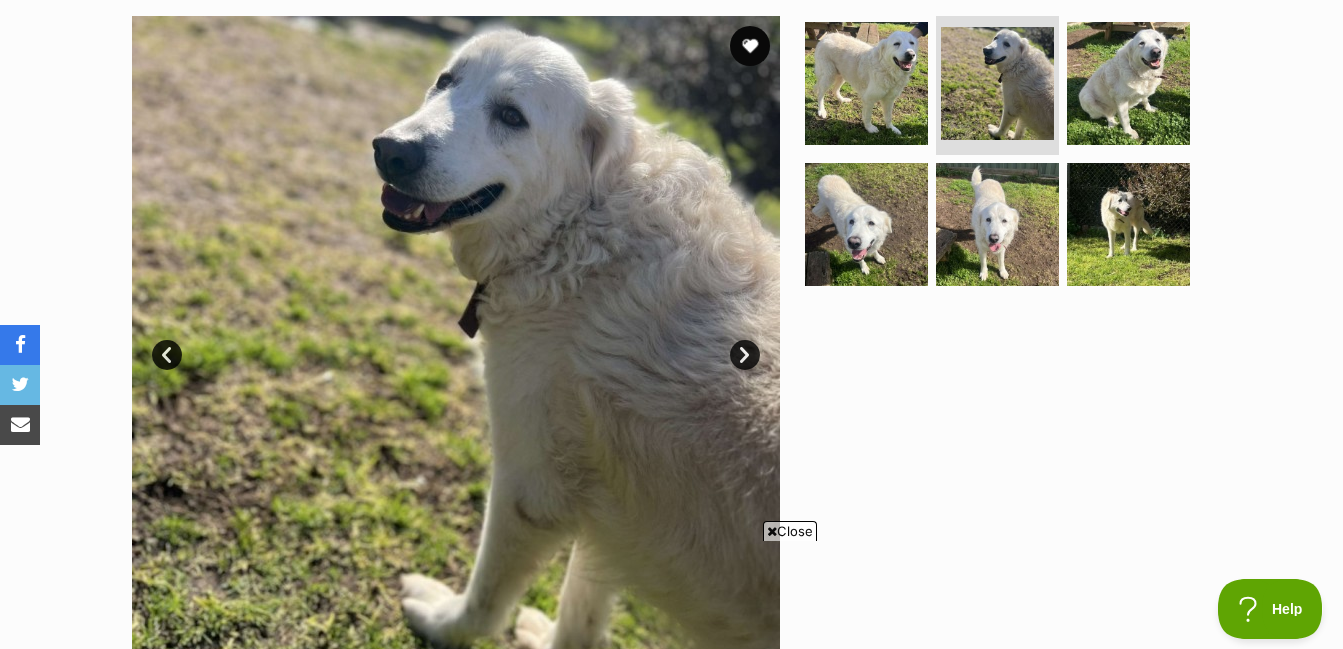 click on "Next" at bounding box center (745, 355) 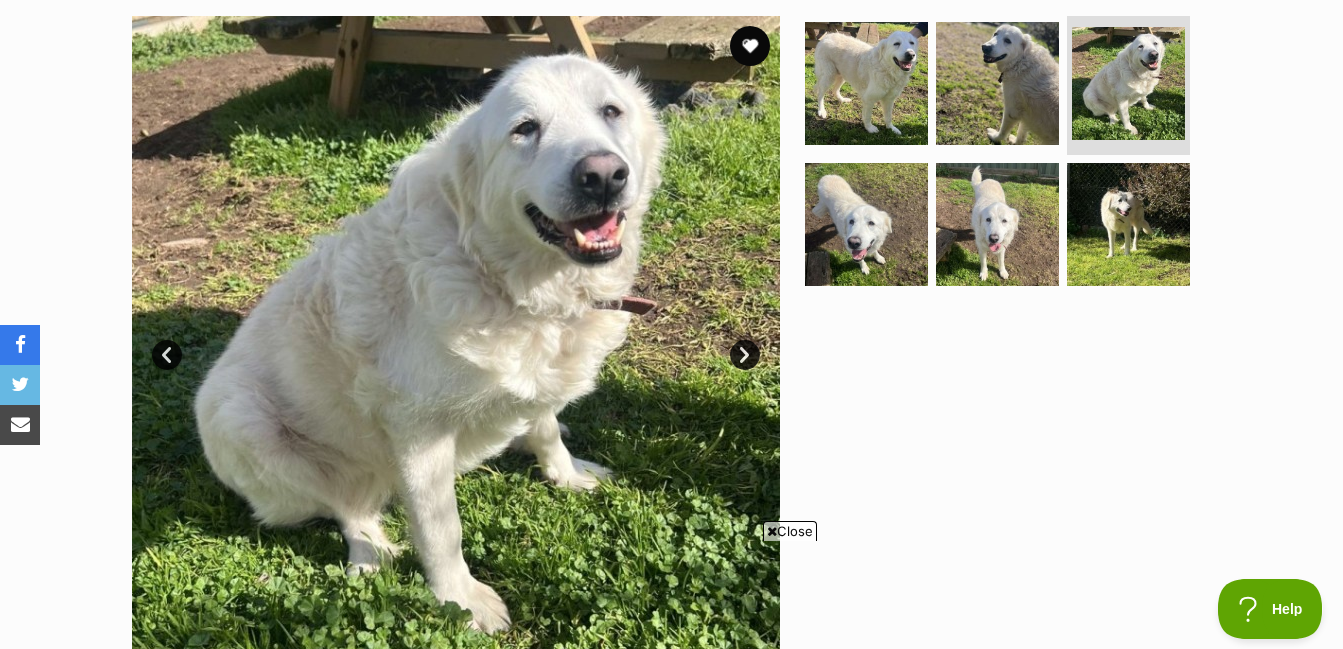 click on "Next" at bounding box center (745, 355) 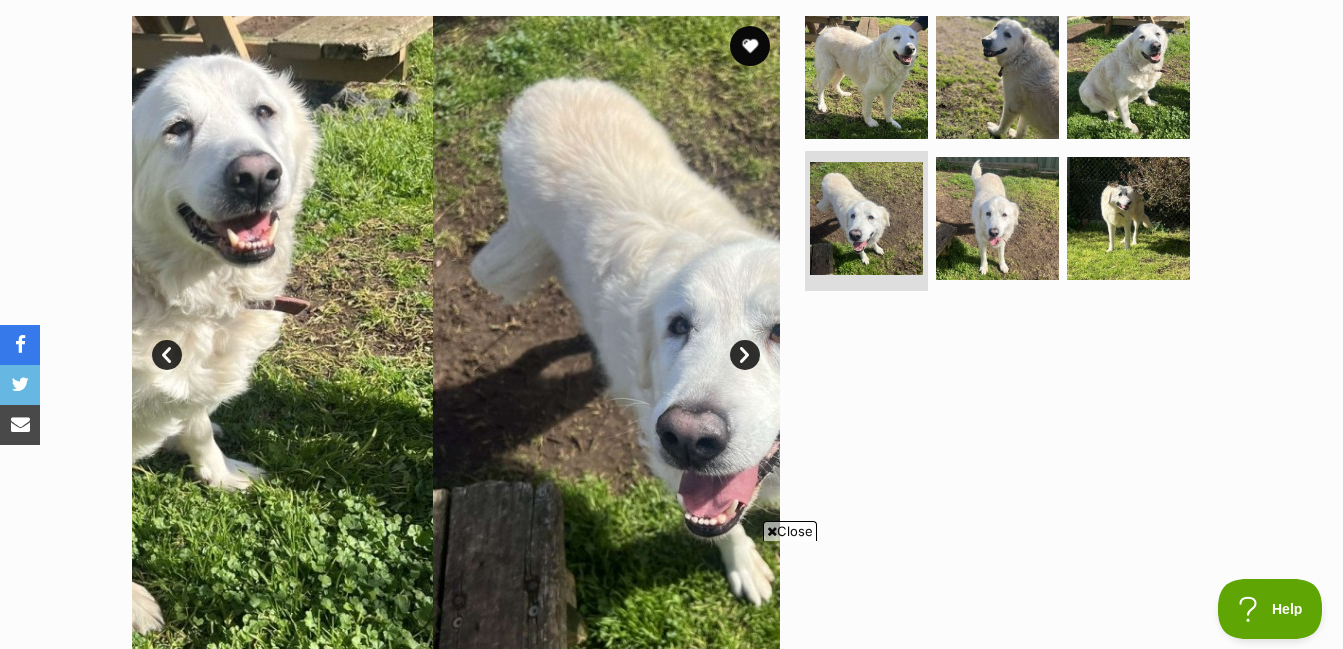 scroll, scrollTop: 0, scrollLeft: 0, axis: both 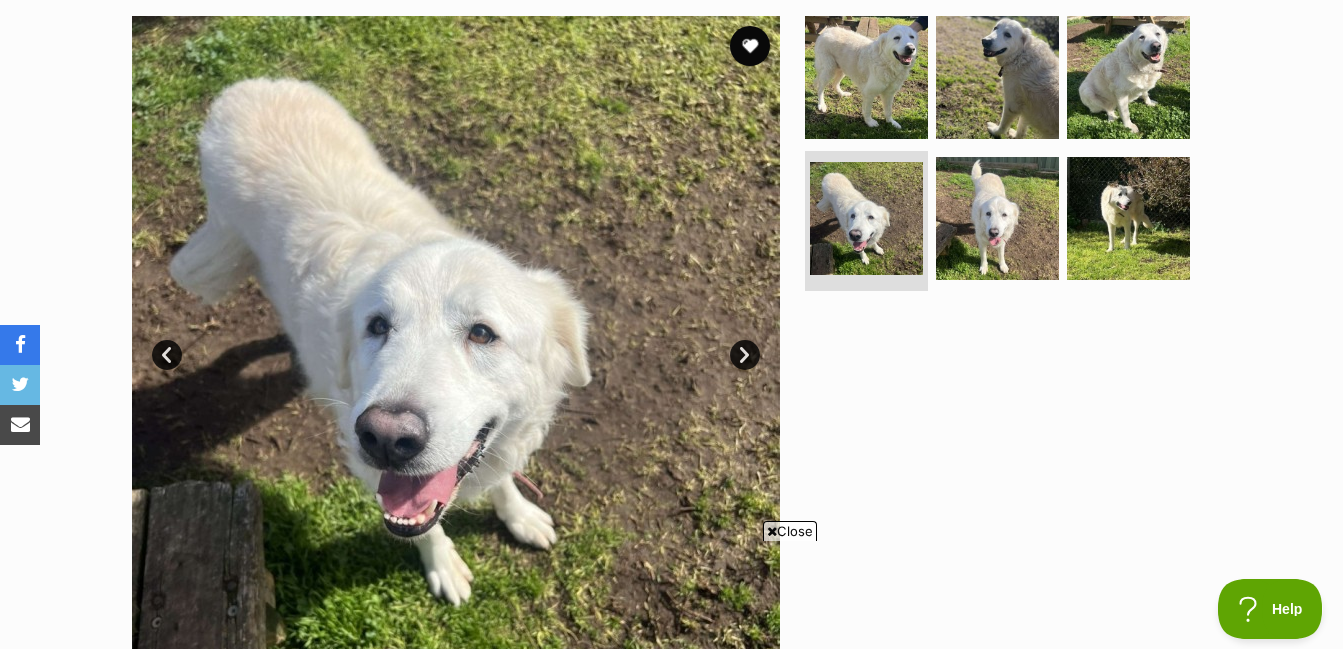 click on "Next" at bounding box center (745, 355) 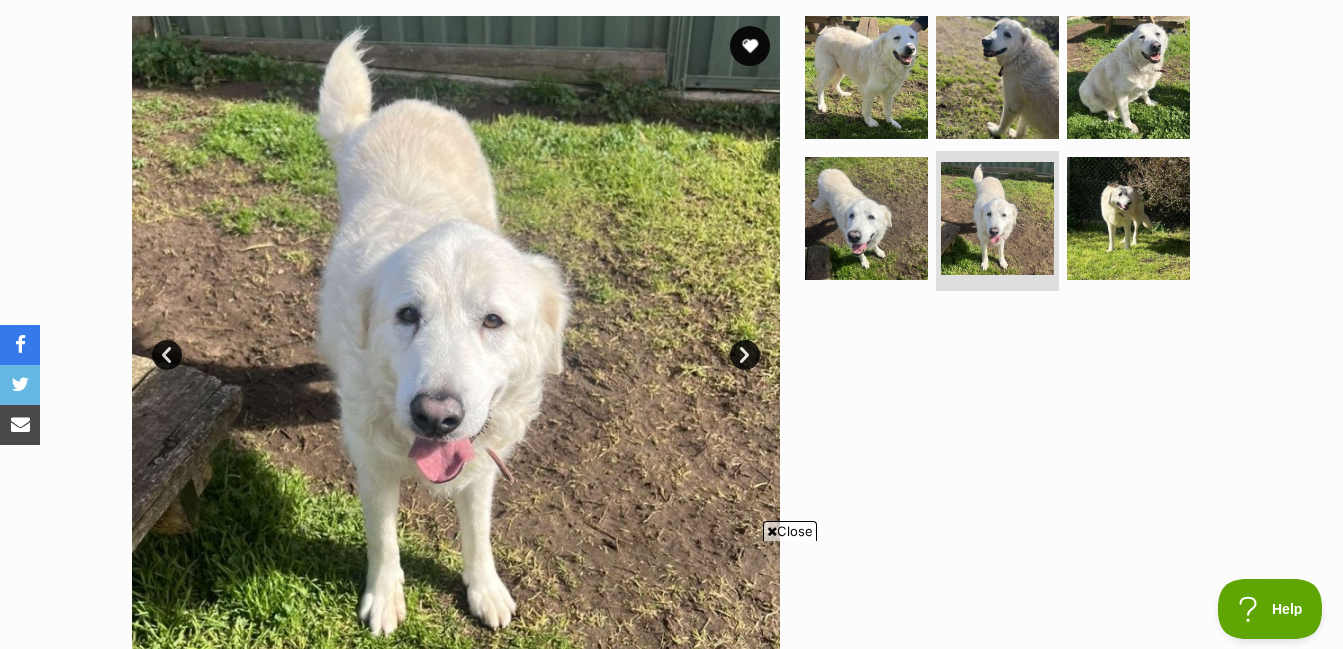 click on "Next" at bounding box center [745, 355] 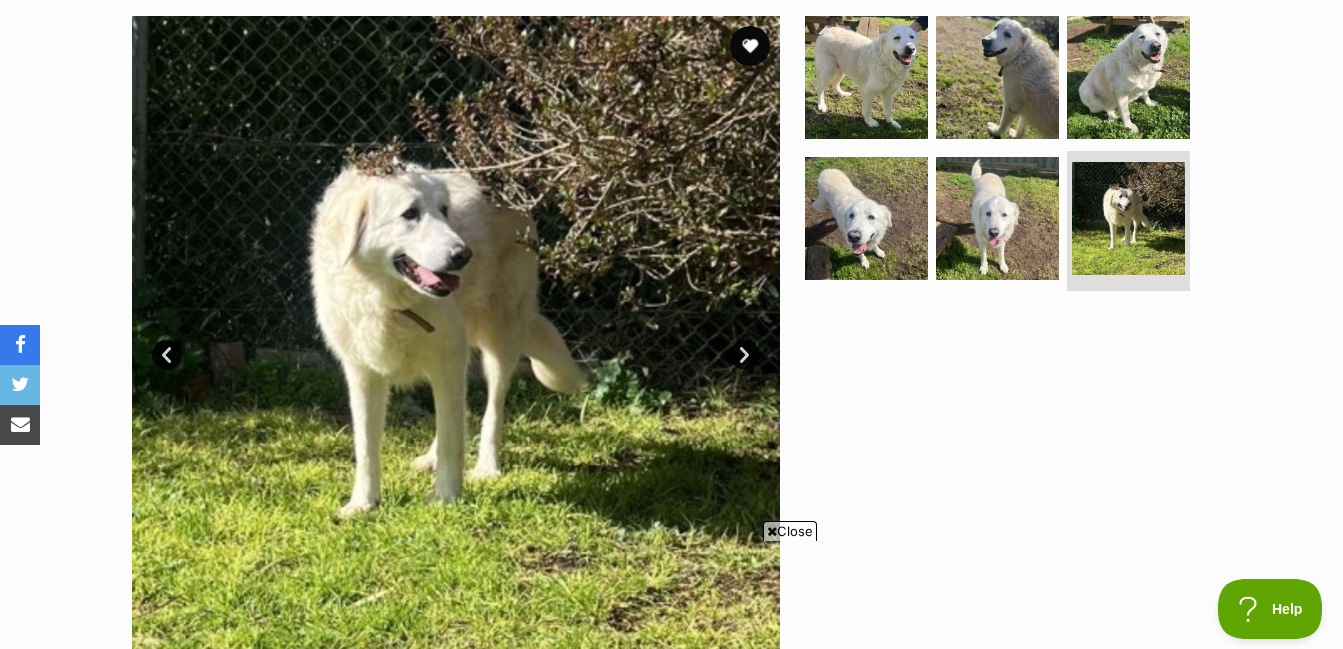 click on "Next" at bounding box center (745, 355) 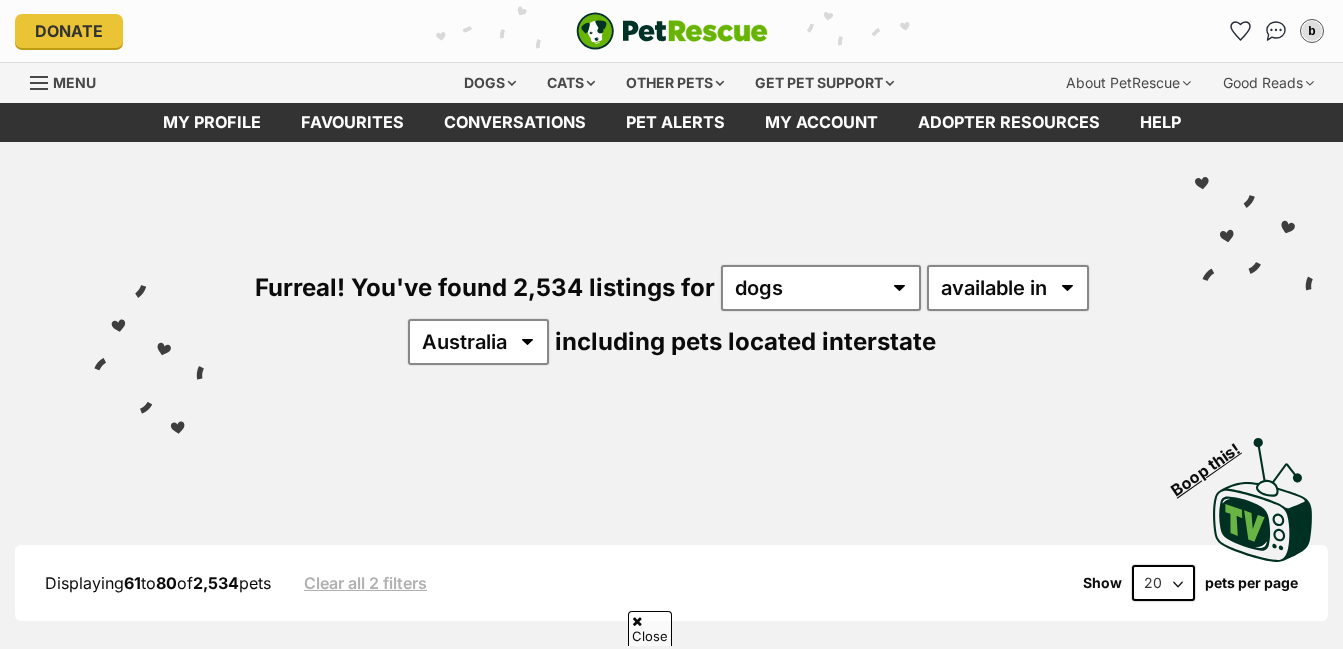 scroll, scrollTop: 3500, scrollLeft: 0, axis: vertical 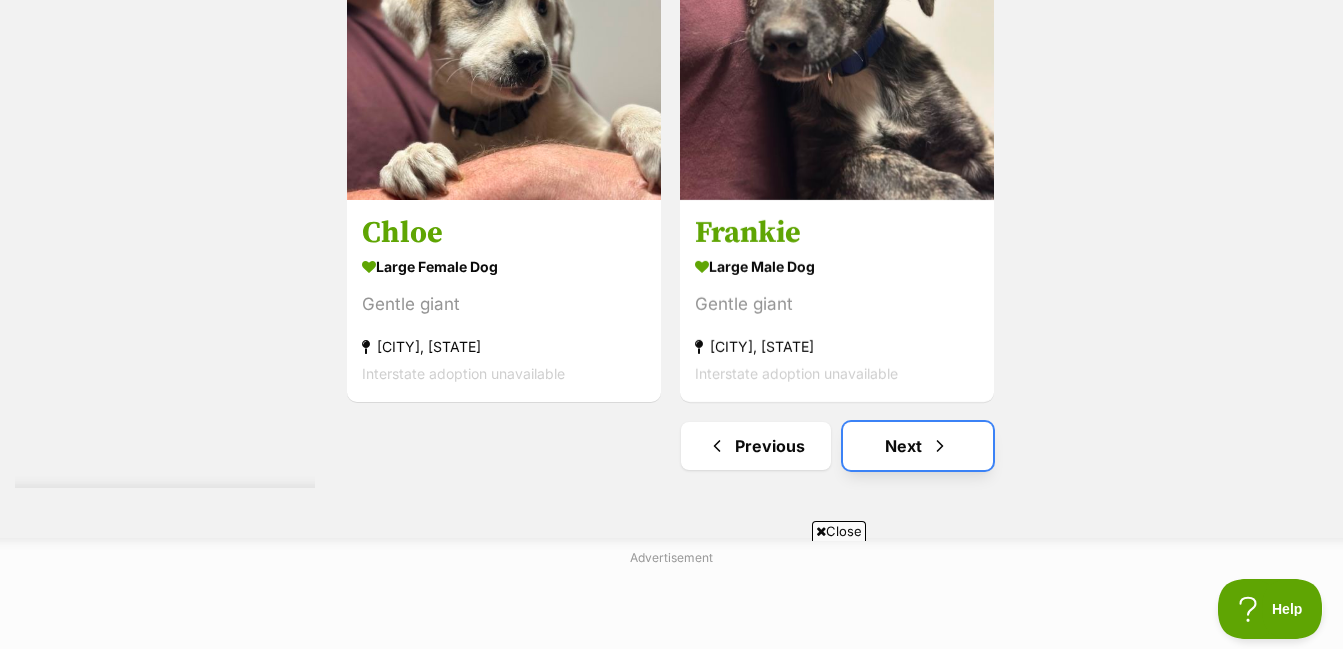 click on "Next" at bounding box center [918, 446] 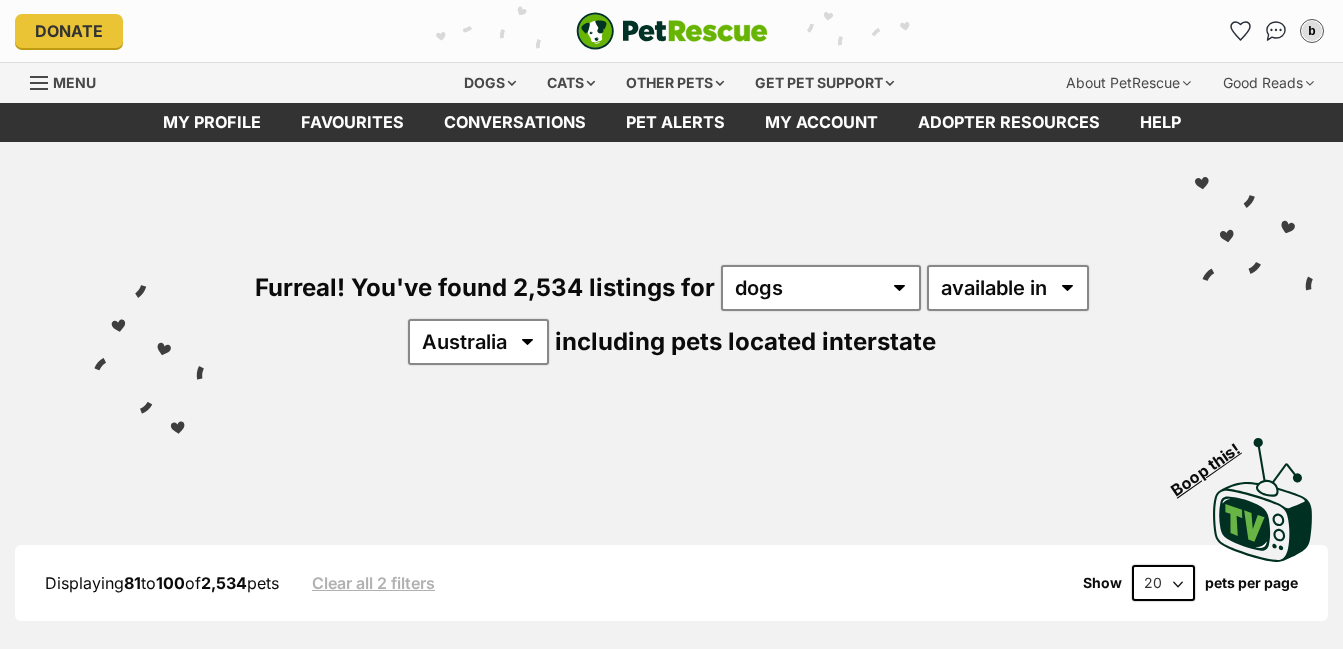 scroll, scrollTop: 0, scrollLeft: 0, axis: both 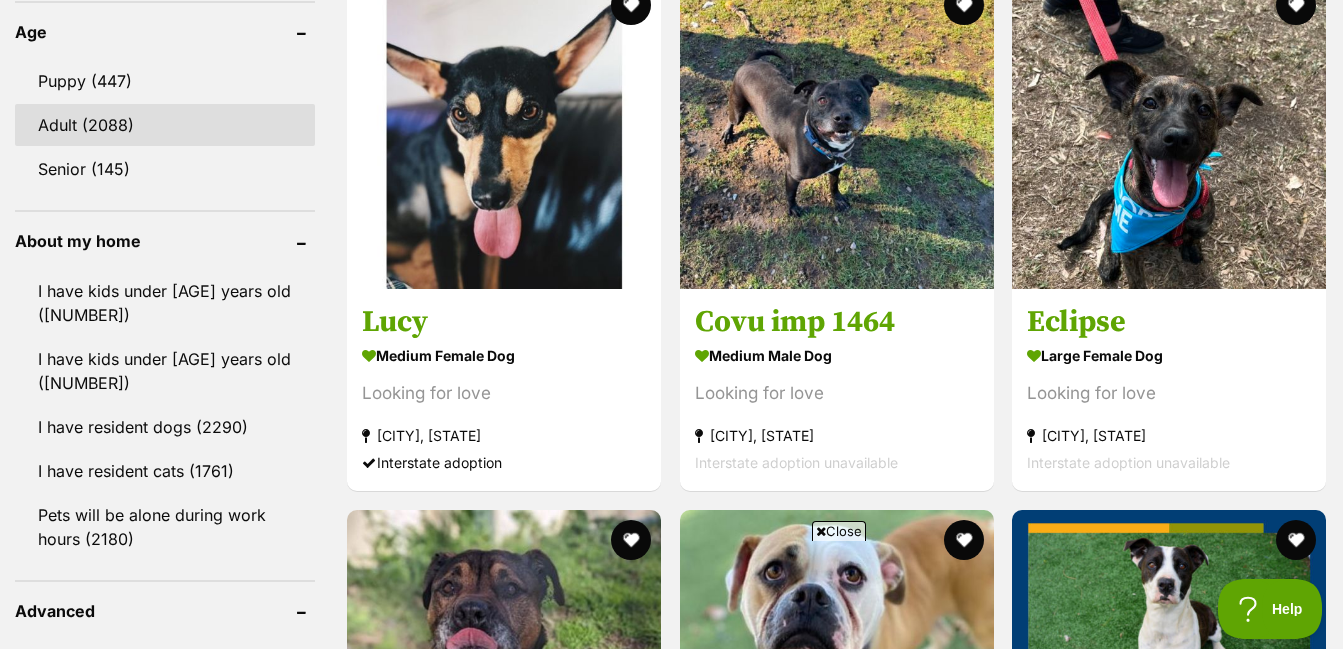 click on "Adult (2088)" at bounding box center [165, 125] 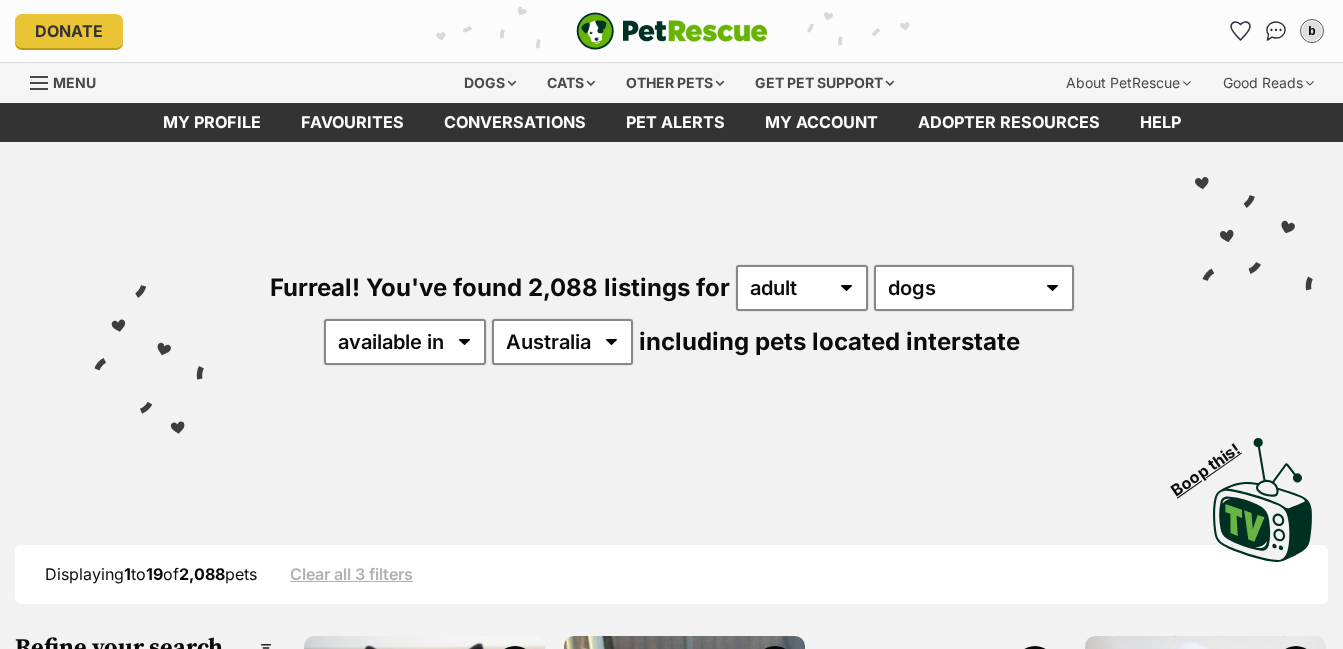 scroll, scrollTop: 0, scrollLeft: 0, axis: both 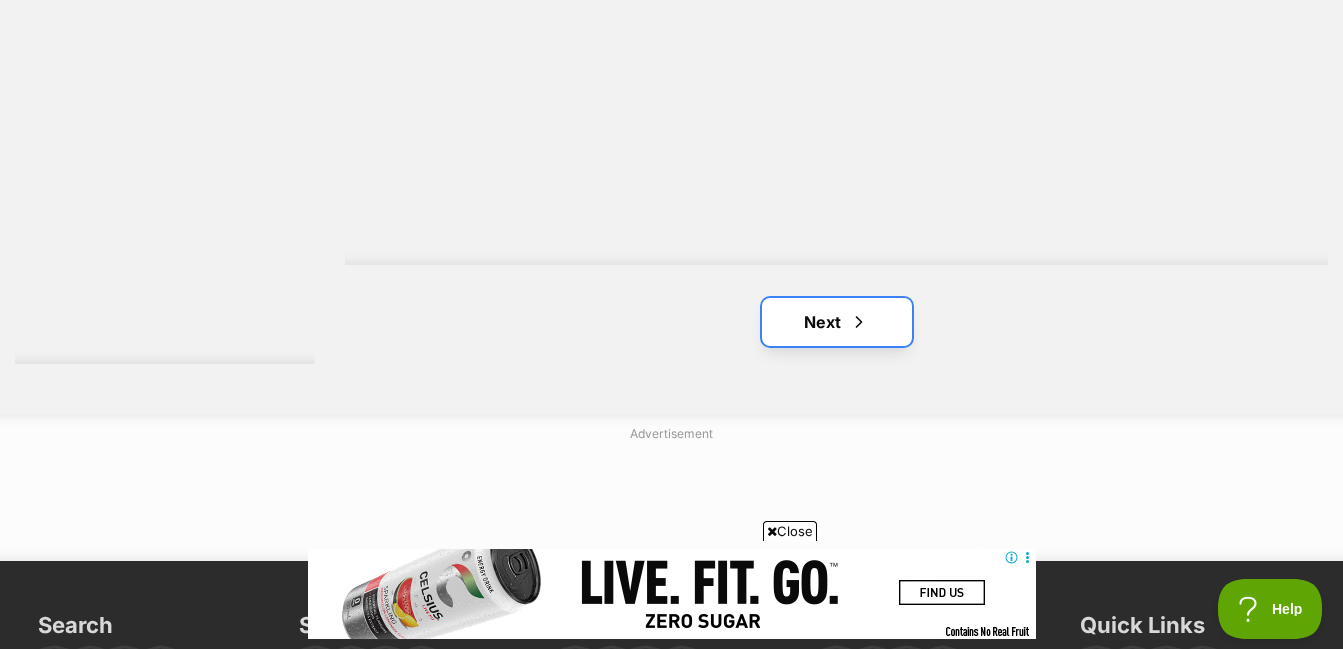 click on "Next" at bounding box center [837, 322] 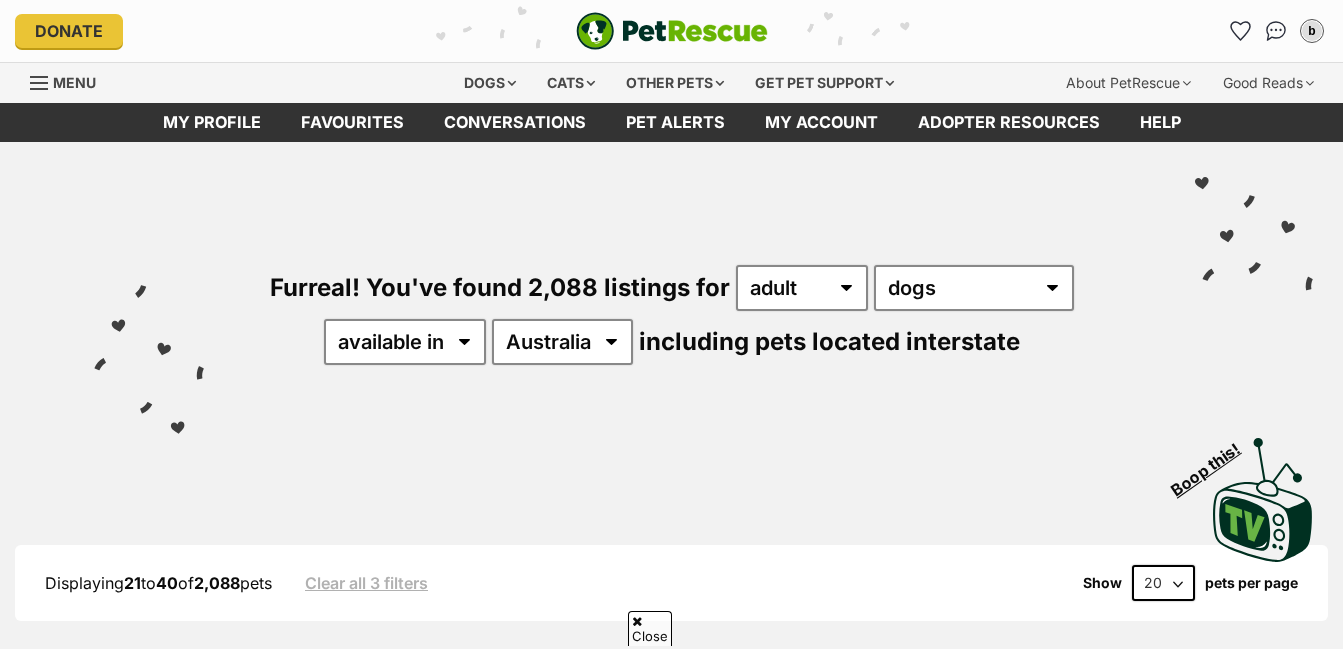 scroll, scrollTop: 500, scrollLeft: 0, axis: vertical 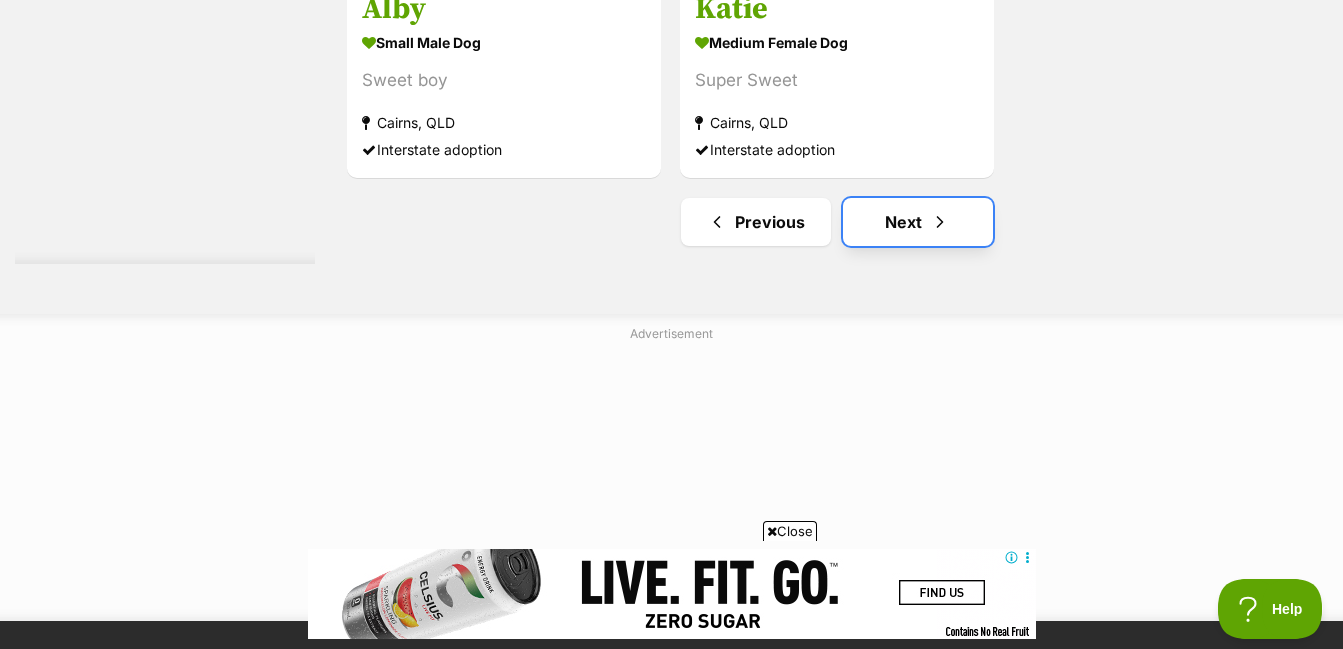 click at bounding box center (940, 222) 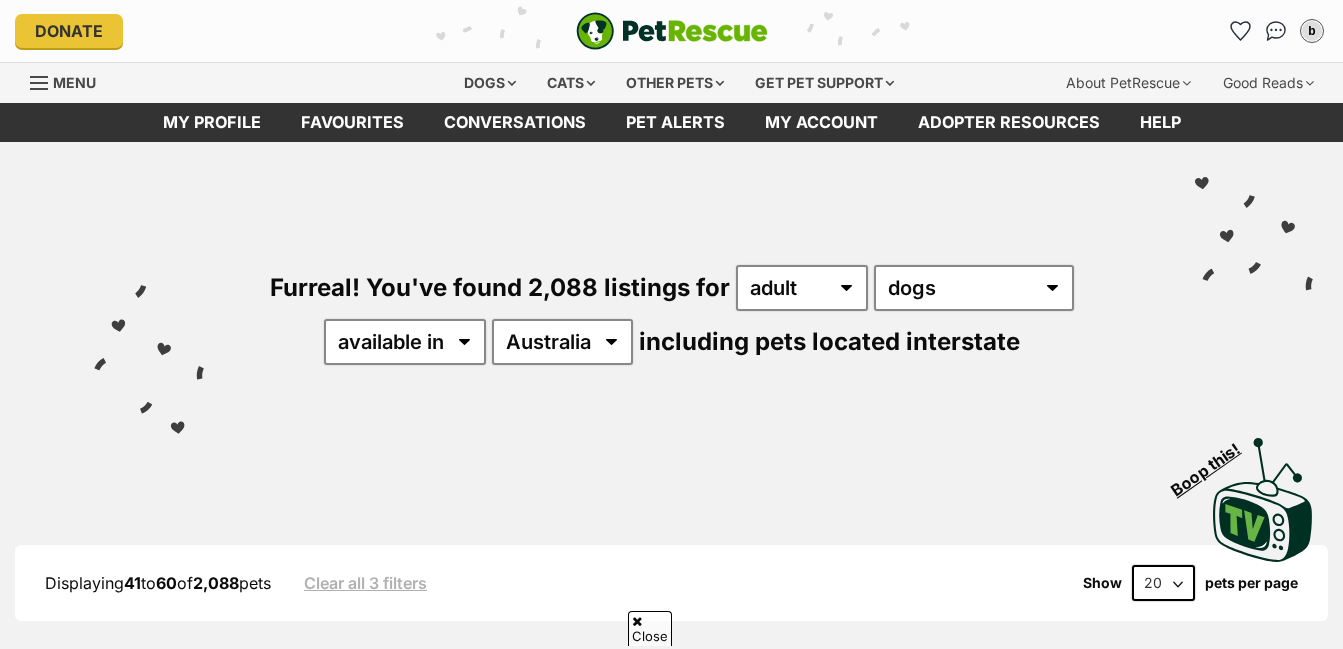 scroll, scrollTop: 600, scrollLeft: 0, axis: vertical 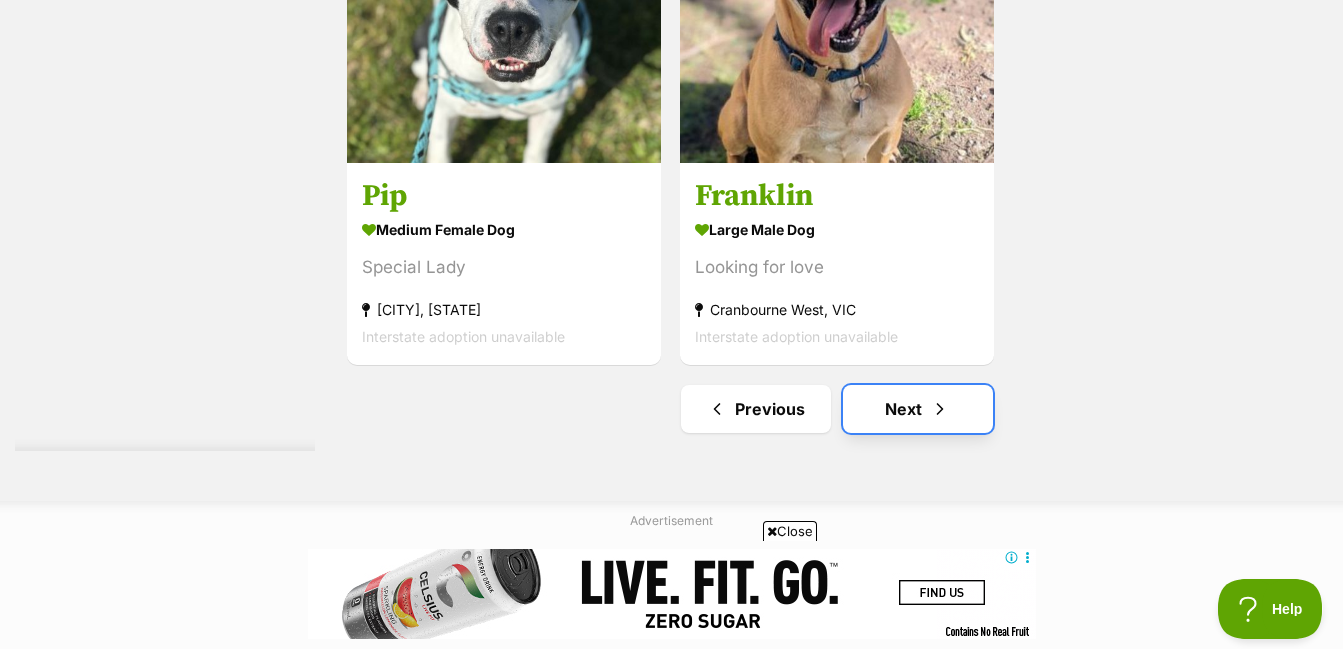 click on "Next" at bounding box center (918, 409) 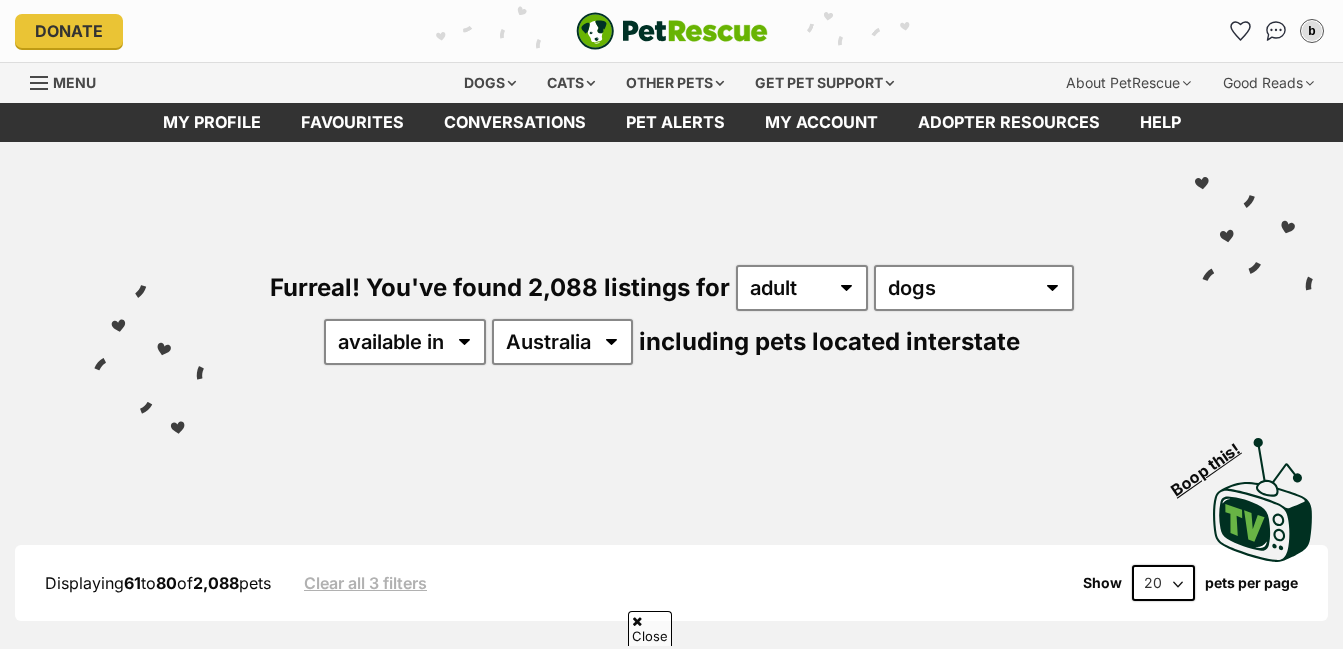 scroll, scrollTop: 500, scrollLeft: 0, axis: vertical 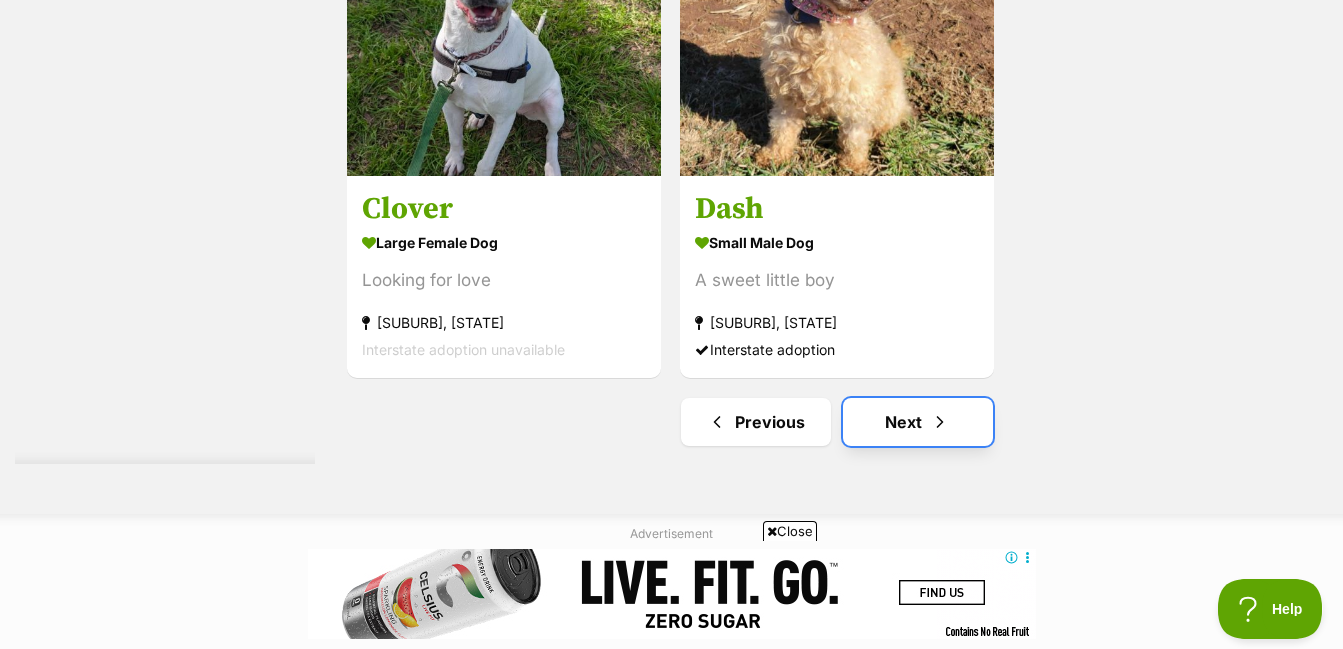 click at bounding box center [940, 422] 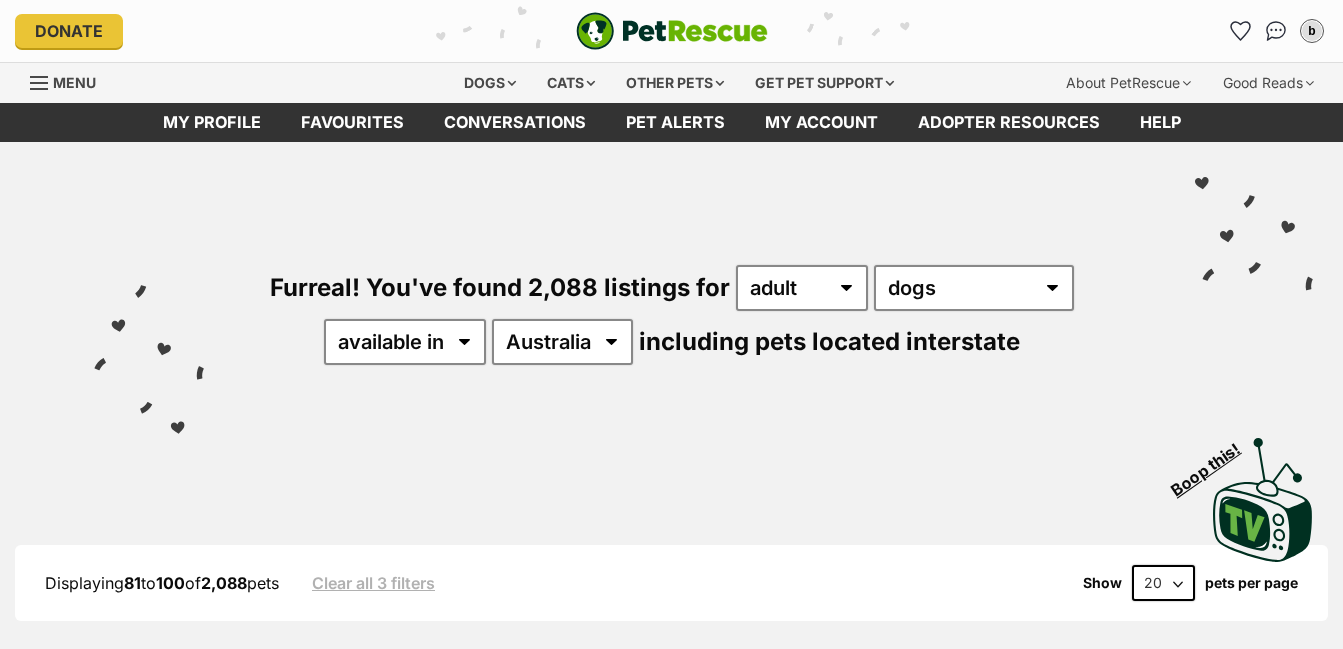 scroll, scrollTop: 0, scrollLeft: 0, axis: both 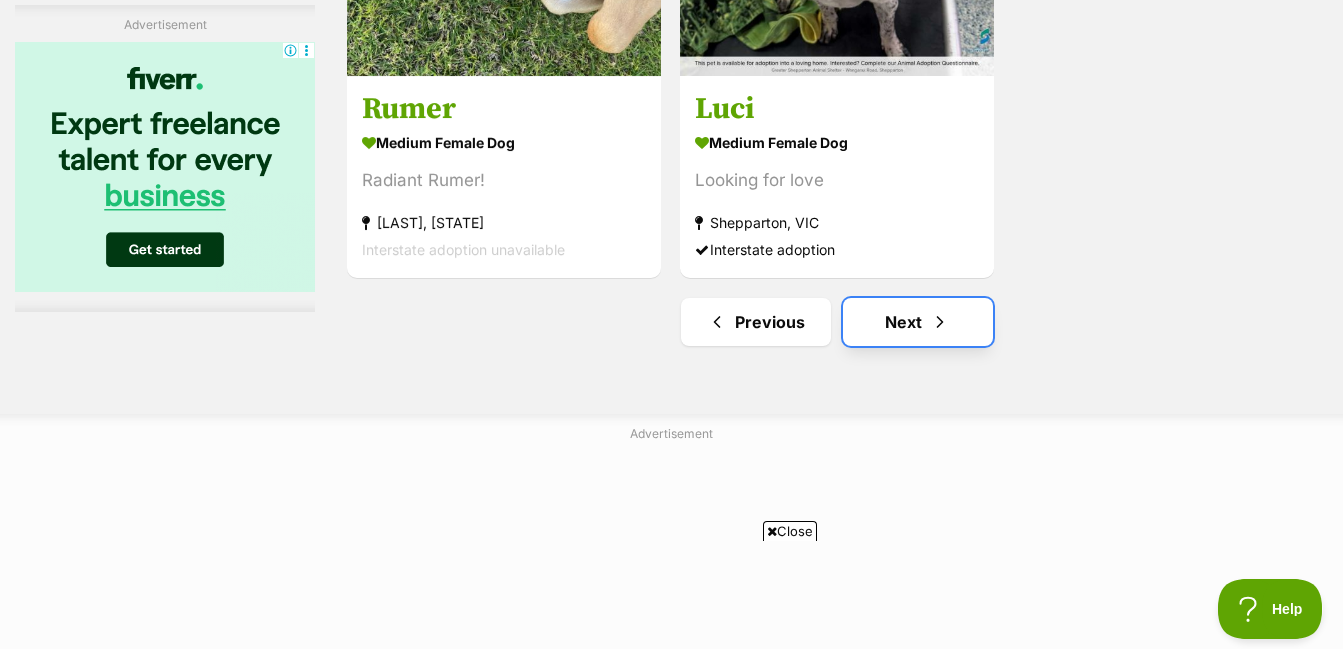 click on "Next" at bounding box center (918, 322) 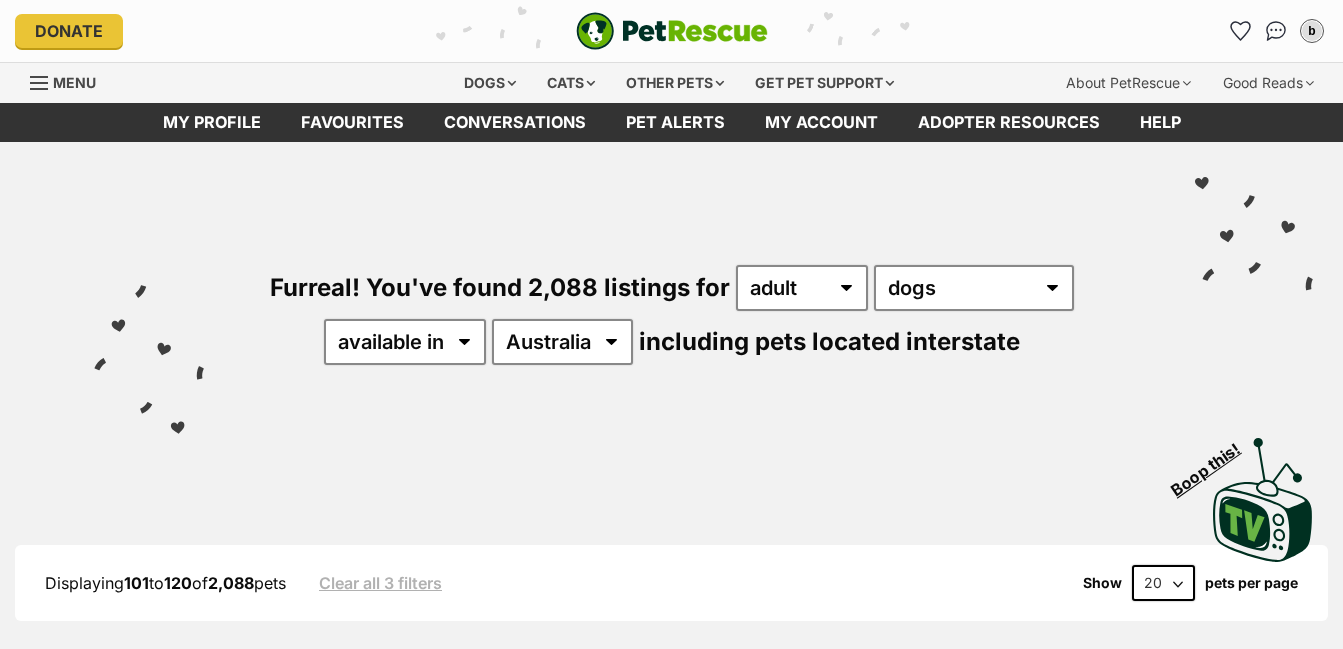 scroll, scrollTop: 0, scrollLeft: 0, axis: both 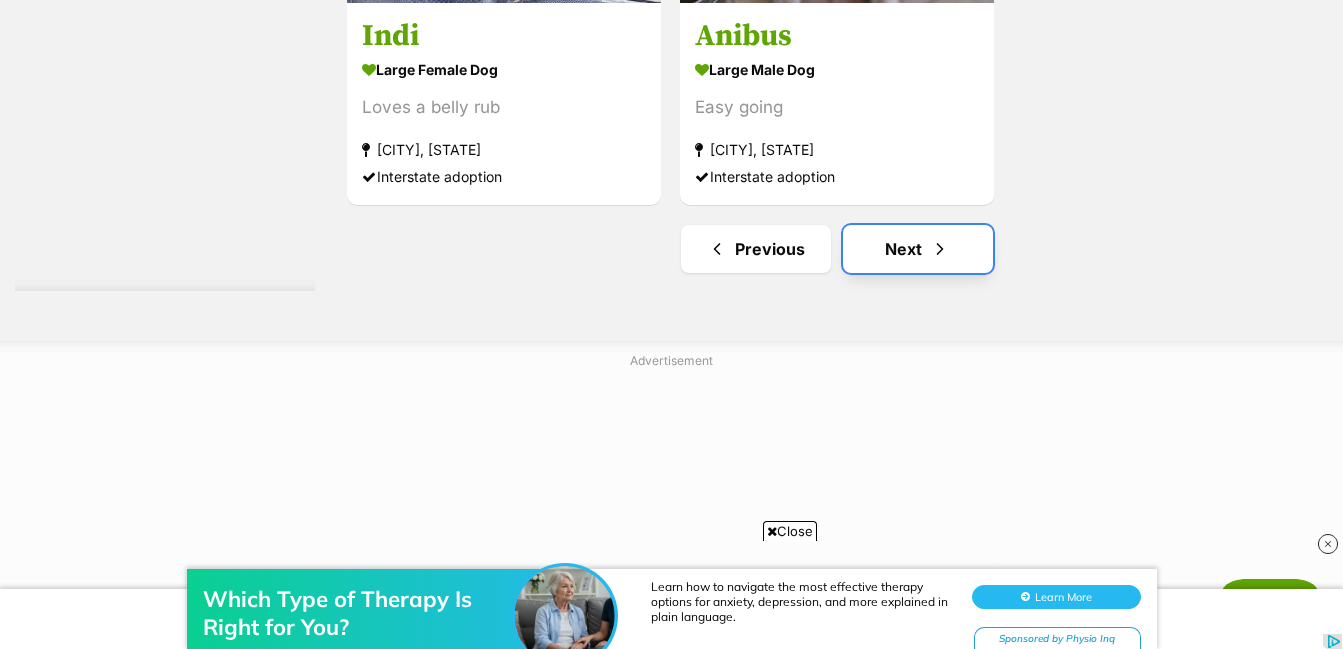 click on "Next" at bounding box center (918, 249) 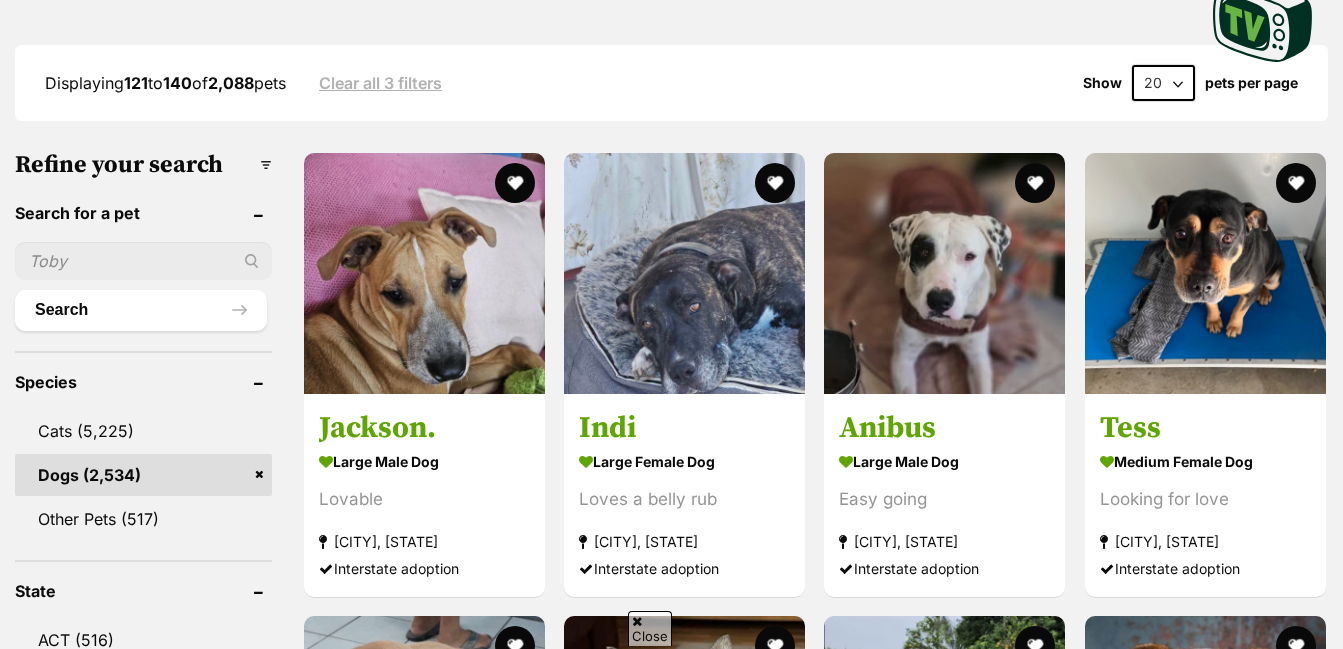 scroll, scrollTop: 500, scrollLeft: 0, axis: vertical 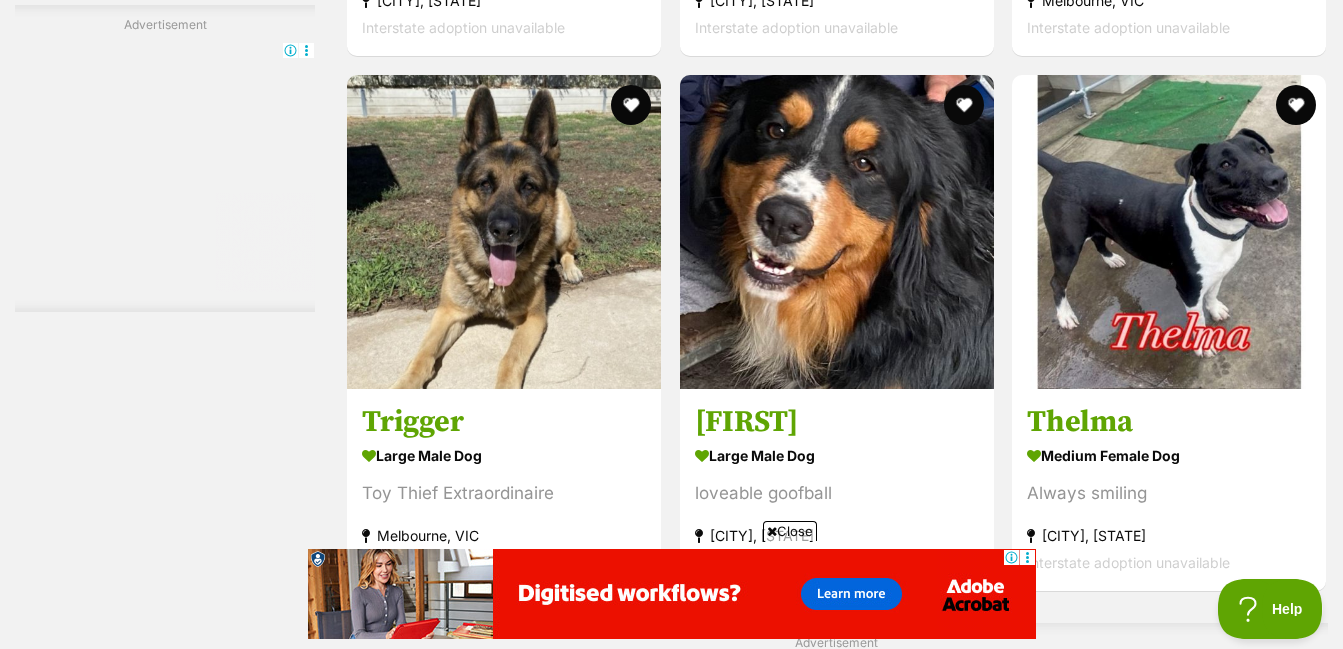 click at bounding box center (837, 232) 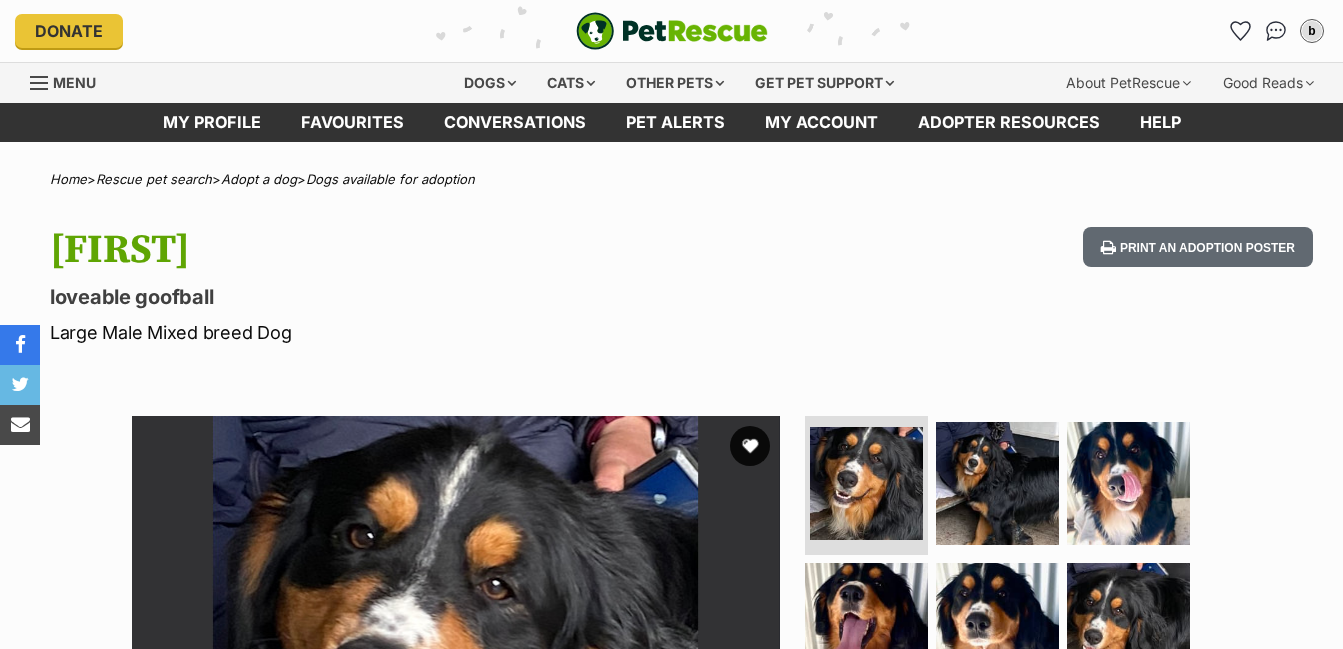 scroll, scrollTop: 0, scrollLeft: 0, axis: both 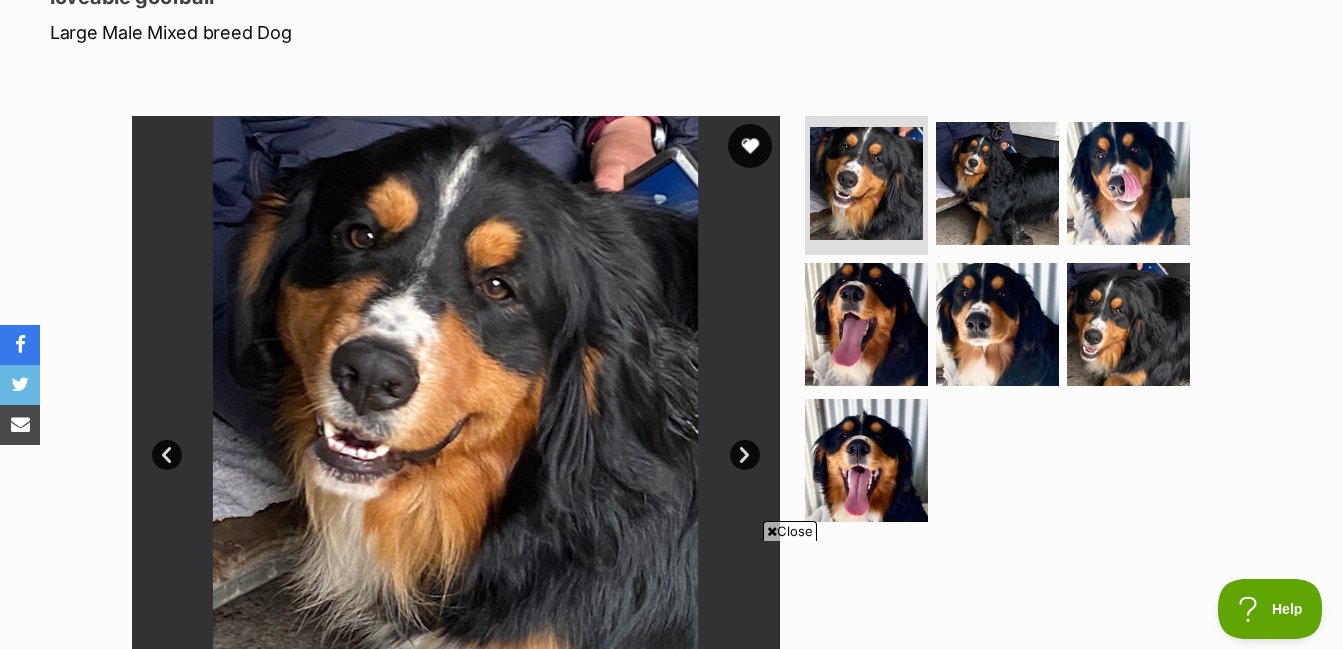 click at bounding box center [750, 146] 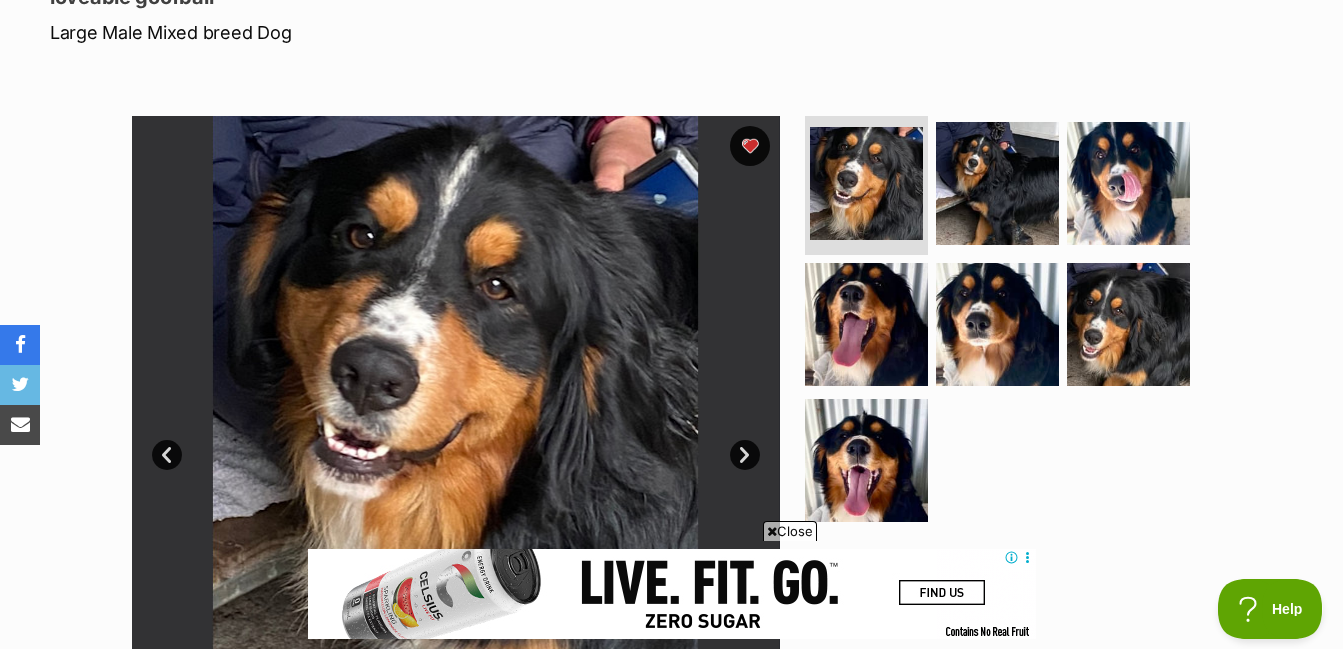 scroll, scrollTop: 0, scrollLeft: 0, axis: both 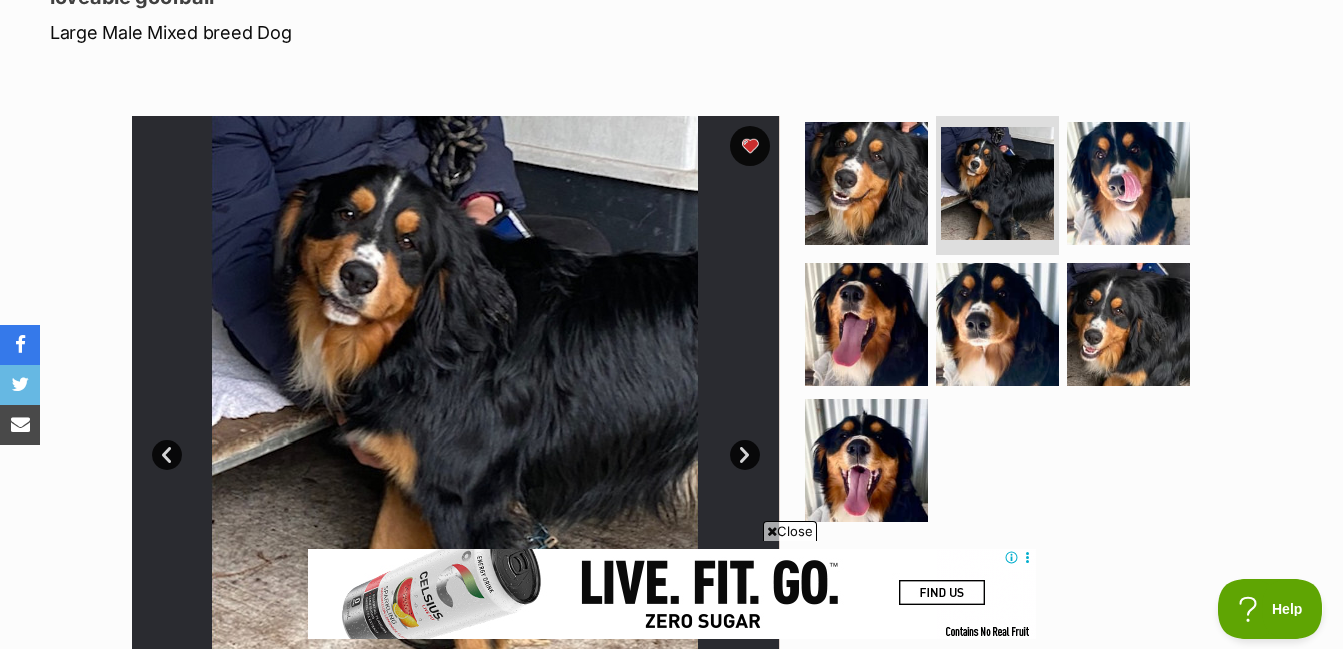 click on "Next" at bounding box center [745, 455] 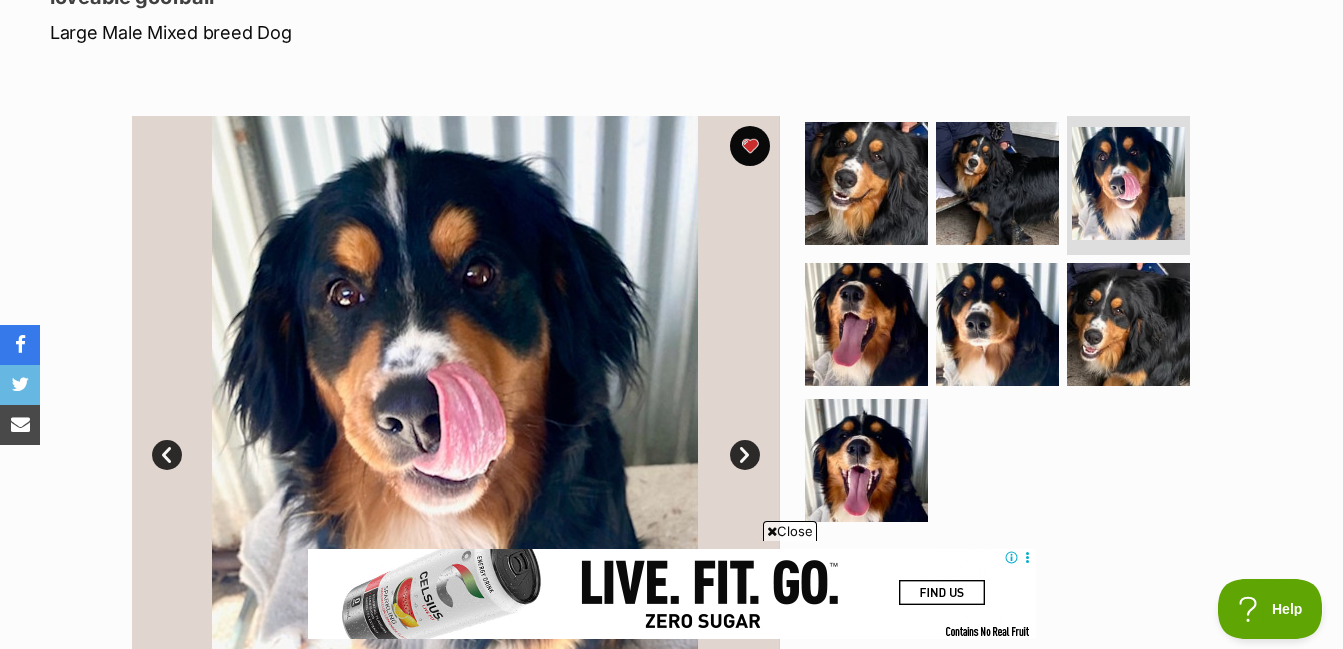 click on "Next" at bounding box center (745, 455) 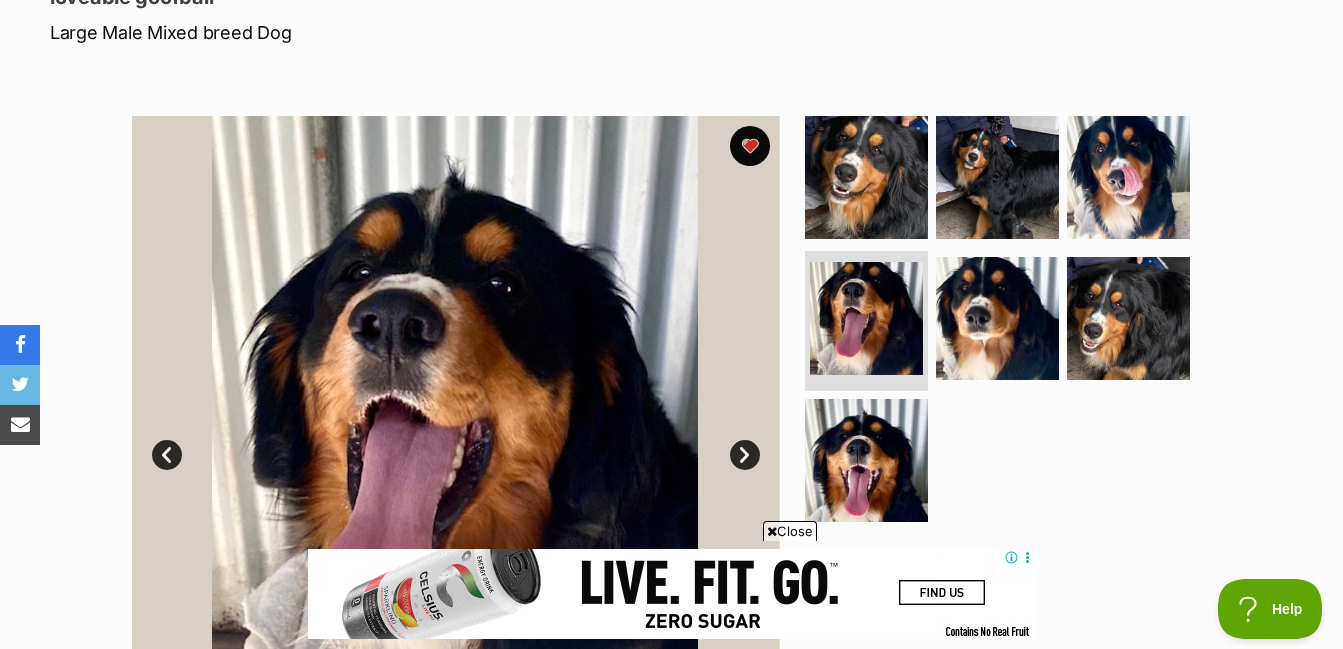 click on "Next" at bounding box center [745, 455] 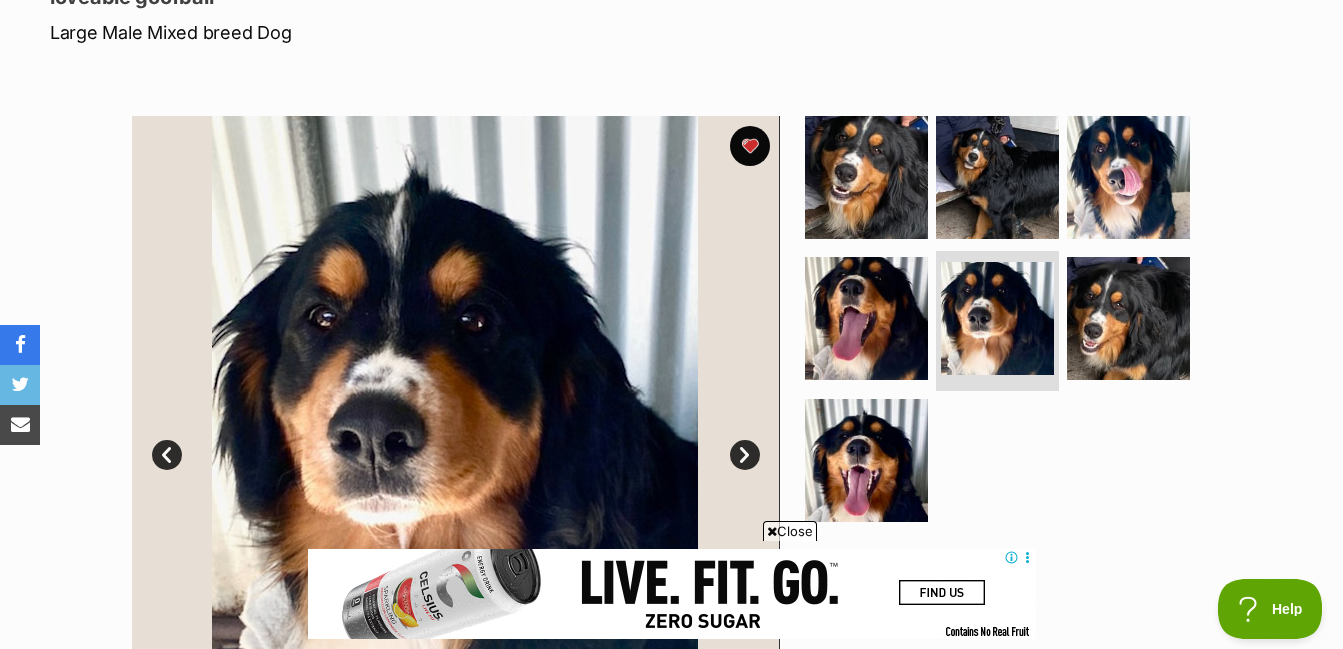 click on "Next" at bounding box center (745, 455) 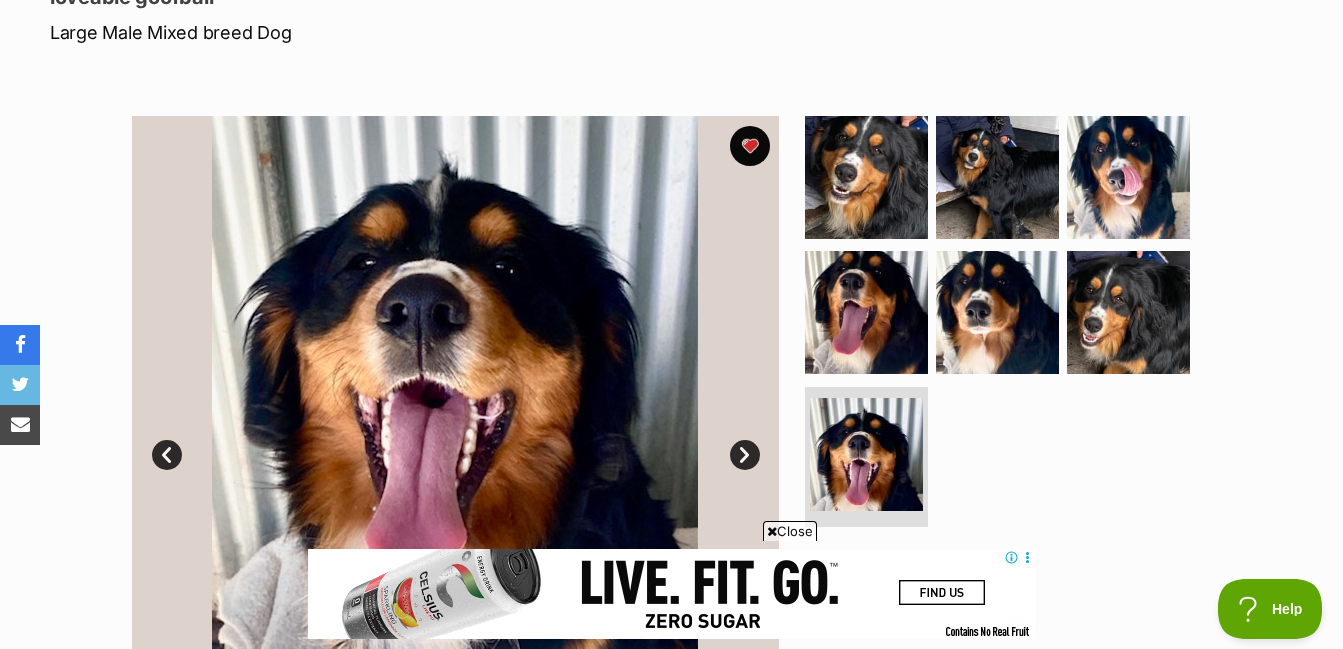 click on "Next" at bounding box center [745, 455] 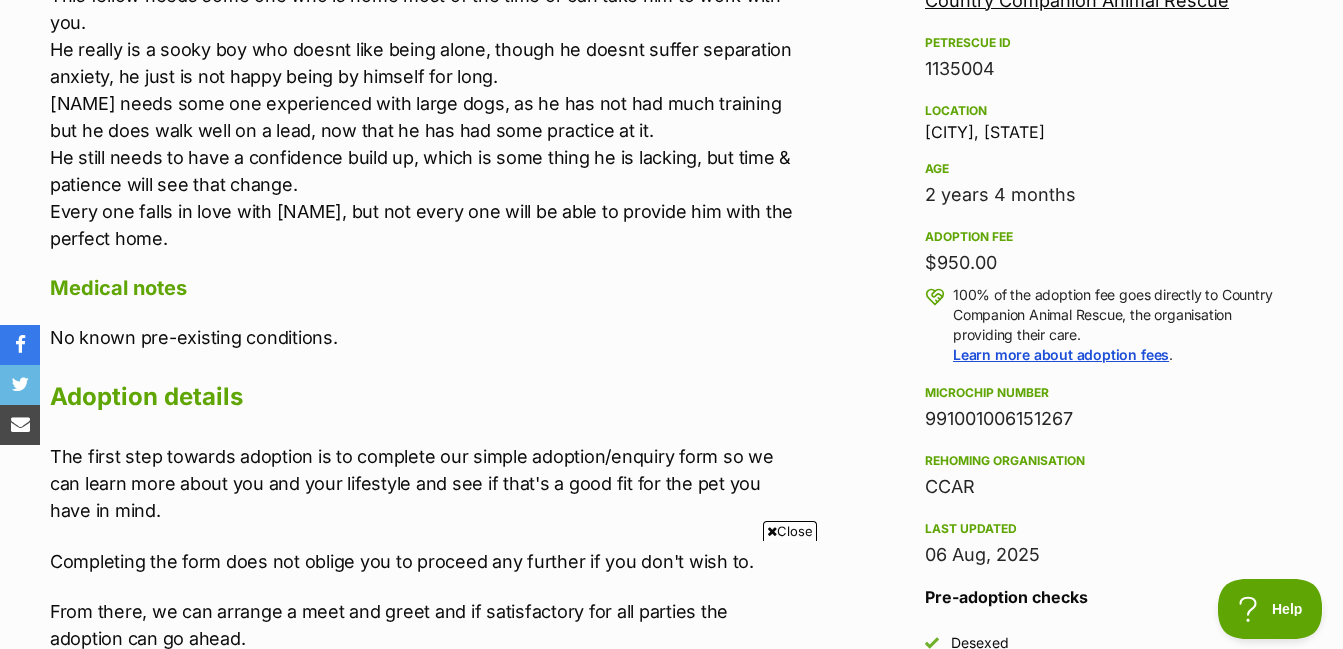 scroll, scrollTop: 1200, scrollLeft: 0, axis: vertical 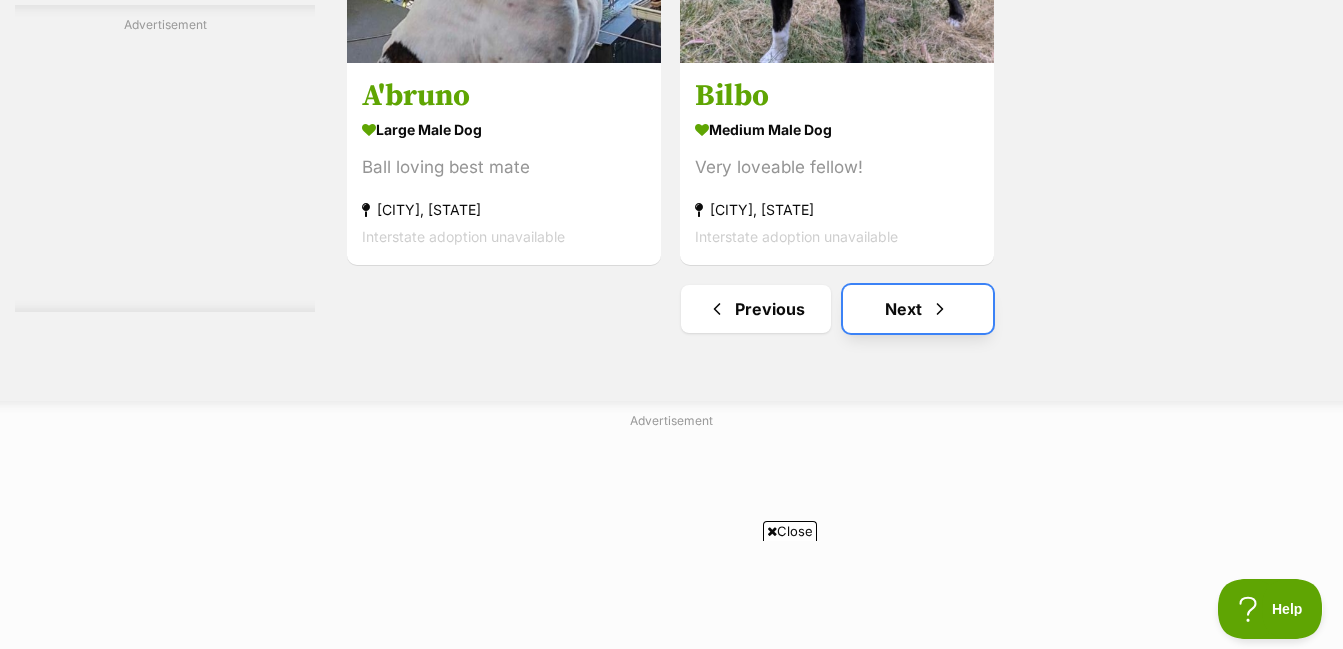 click at bounding box center (940, 309) 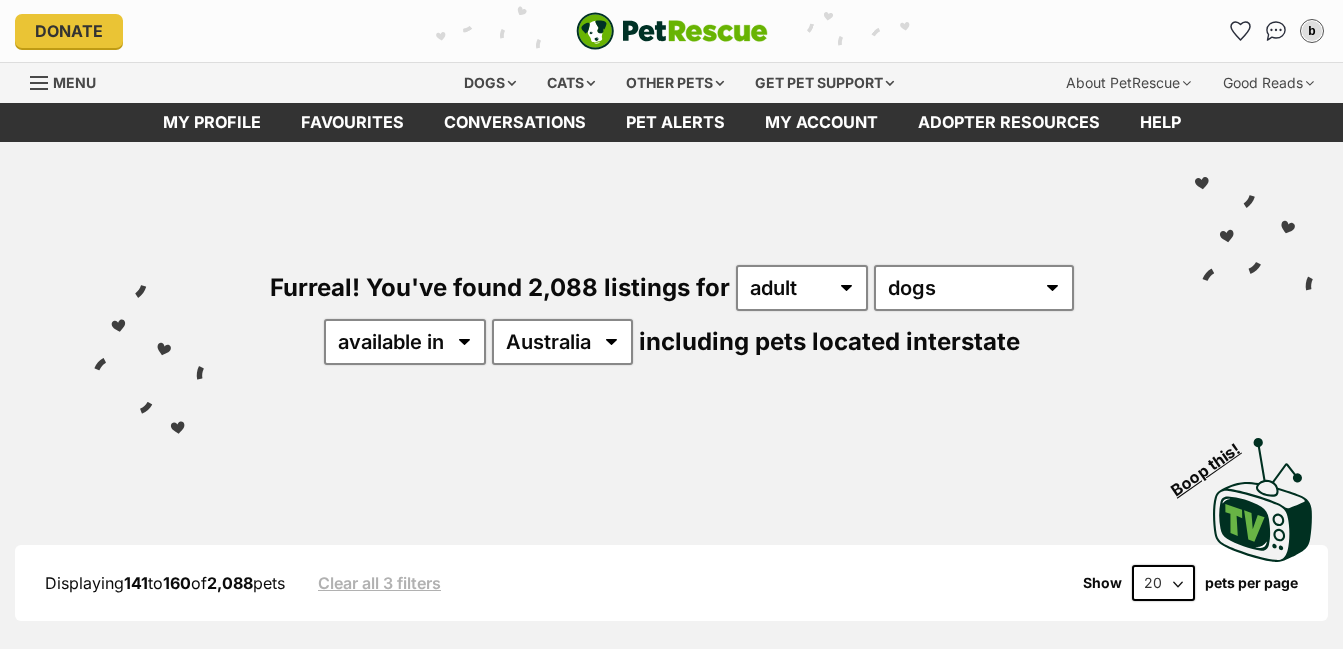 scroll, scrollTop: 0, scrollLeft: 0, axis: both 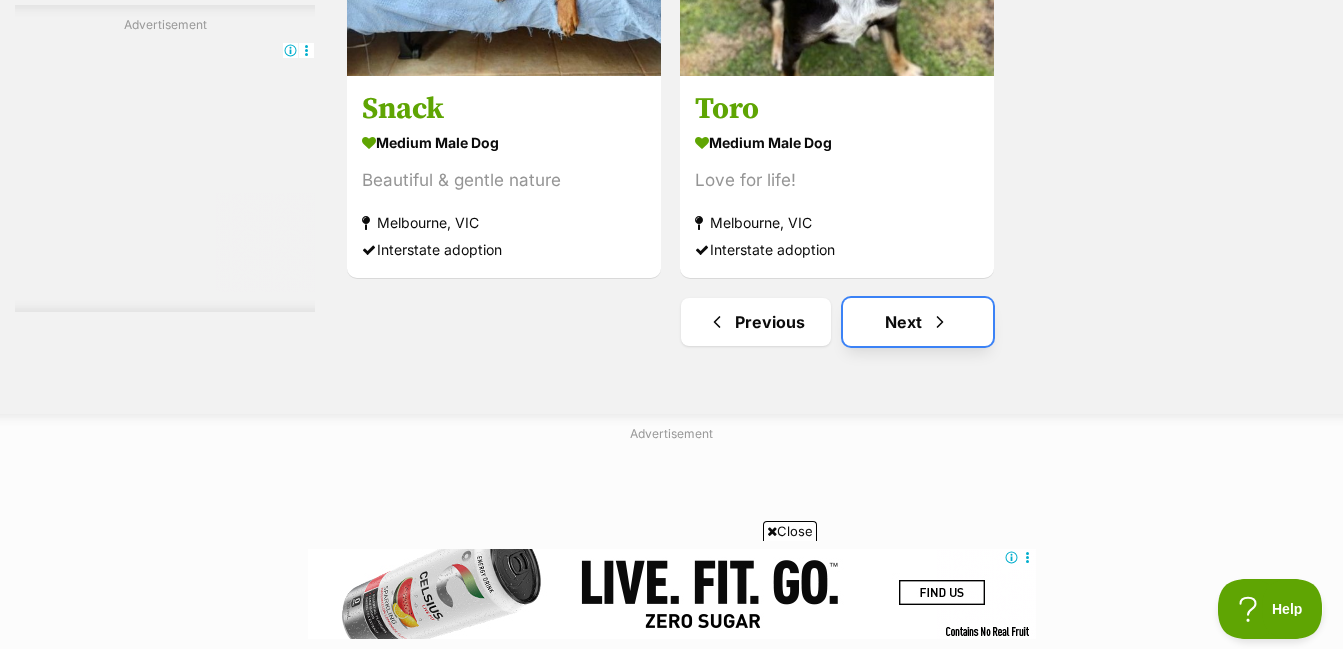 click on "Next" at bounding box center (918, 322) 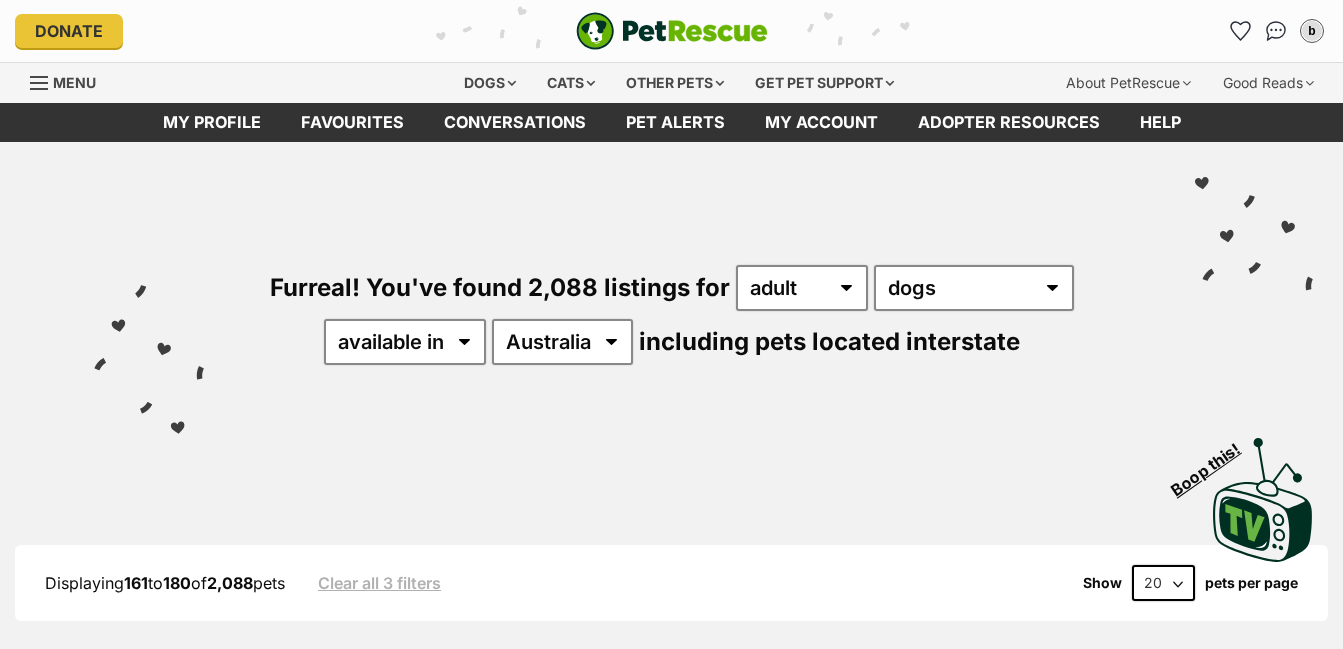 scroll, scrollTop: 0, scrollLeft: 0, axis: both 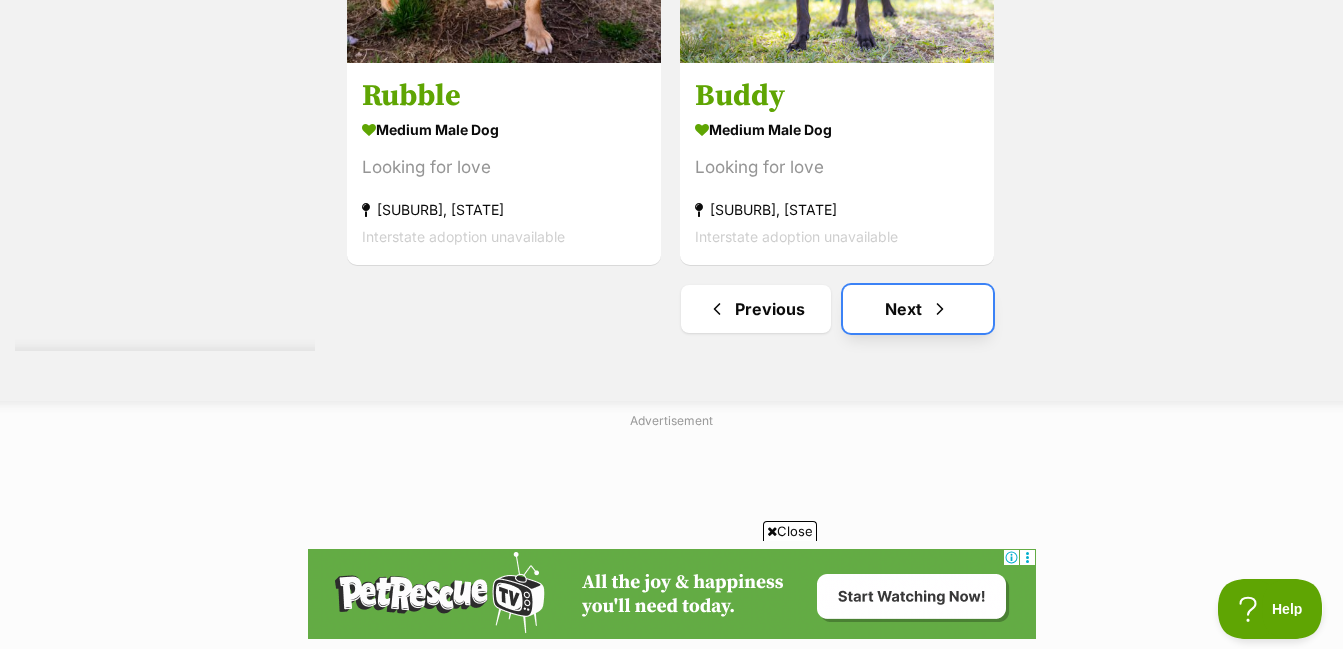 click on "Next" at bounding box center [918, 309] 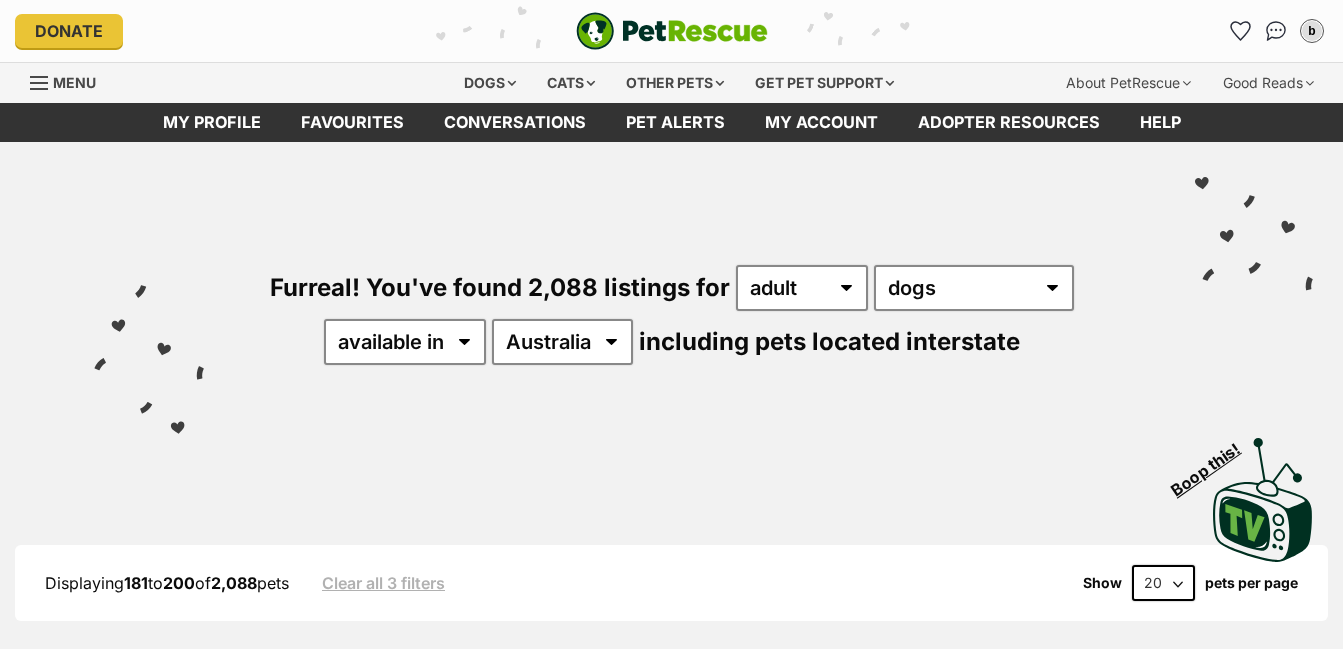 scroll, scrollTop: 0, scrollLeft: 0, axis: both 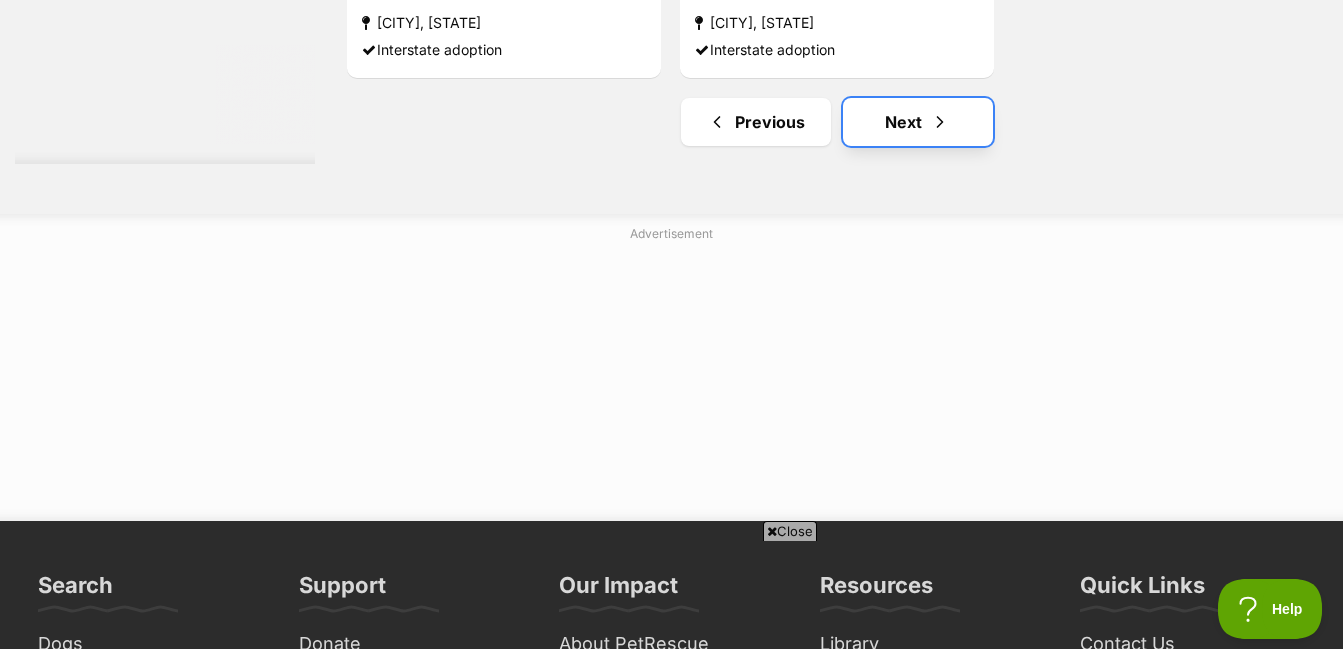 click on "Next" at bounding box center (918, 122) 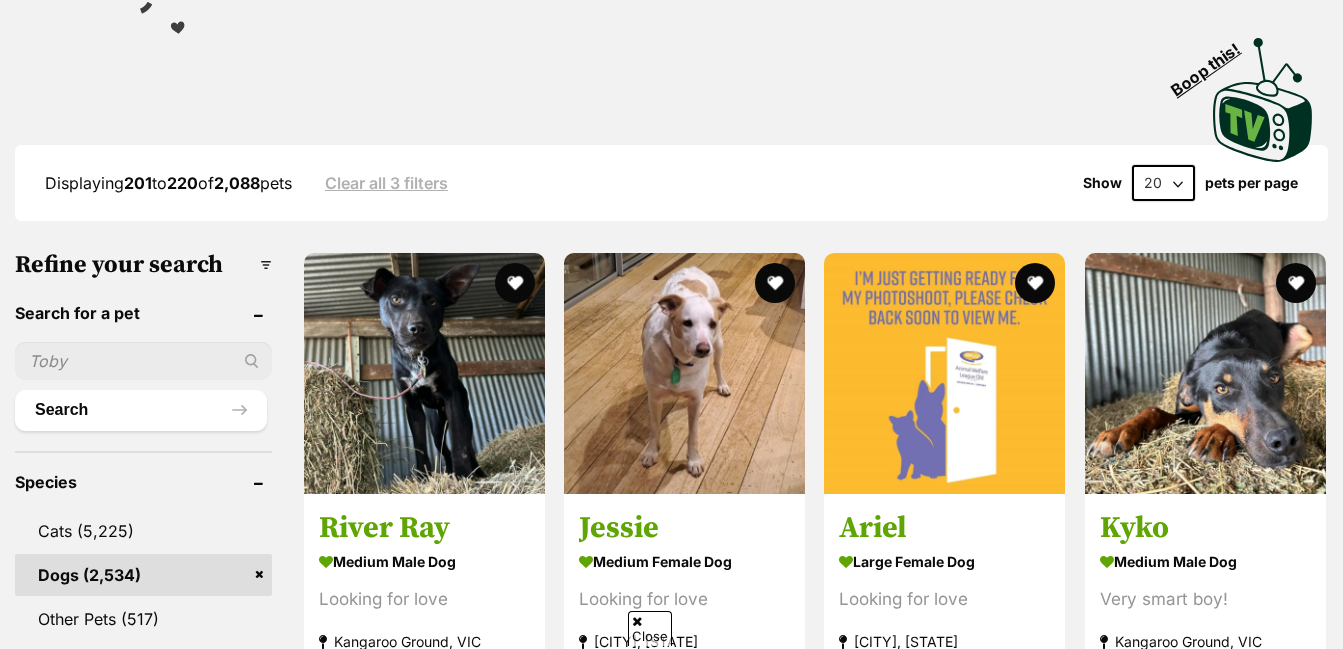 scroll, scrollTop: 400, scrollLeft: 0, axis: vertical 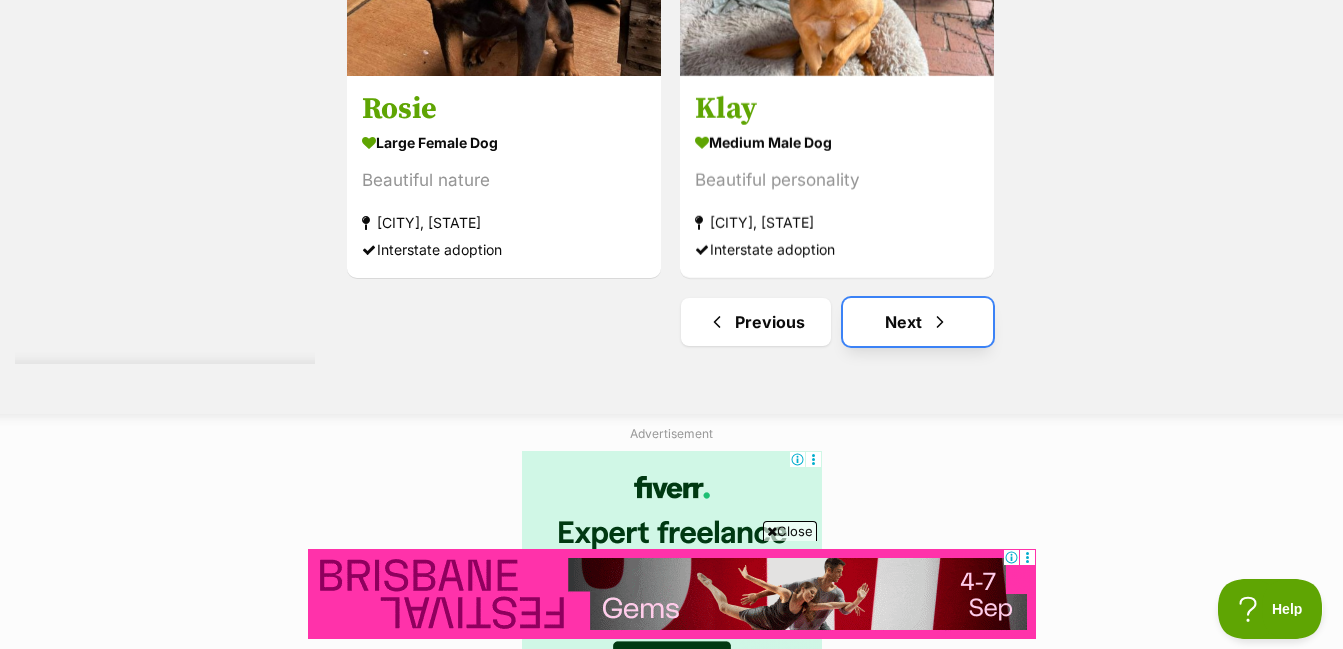 click on "Next" at bounding box center (918, 322) 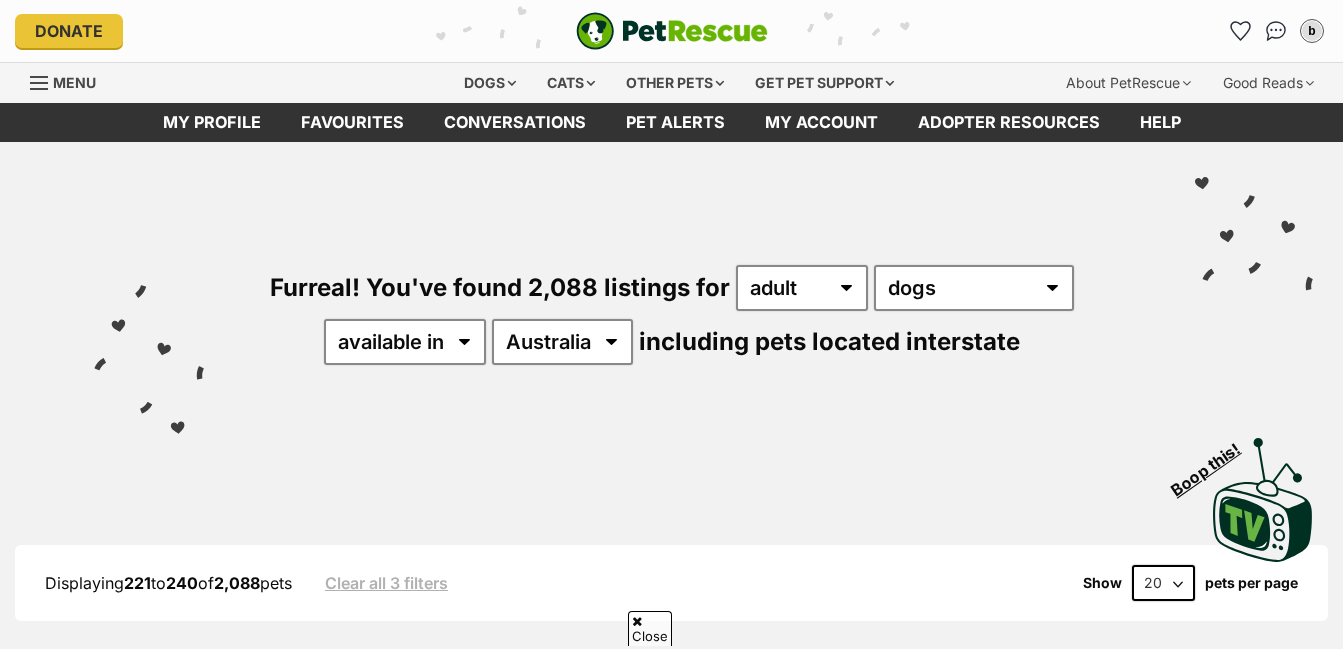 scroll, scrollTop: 400, scrollLeft: 0, axis: vertical 